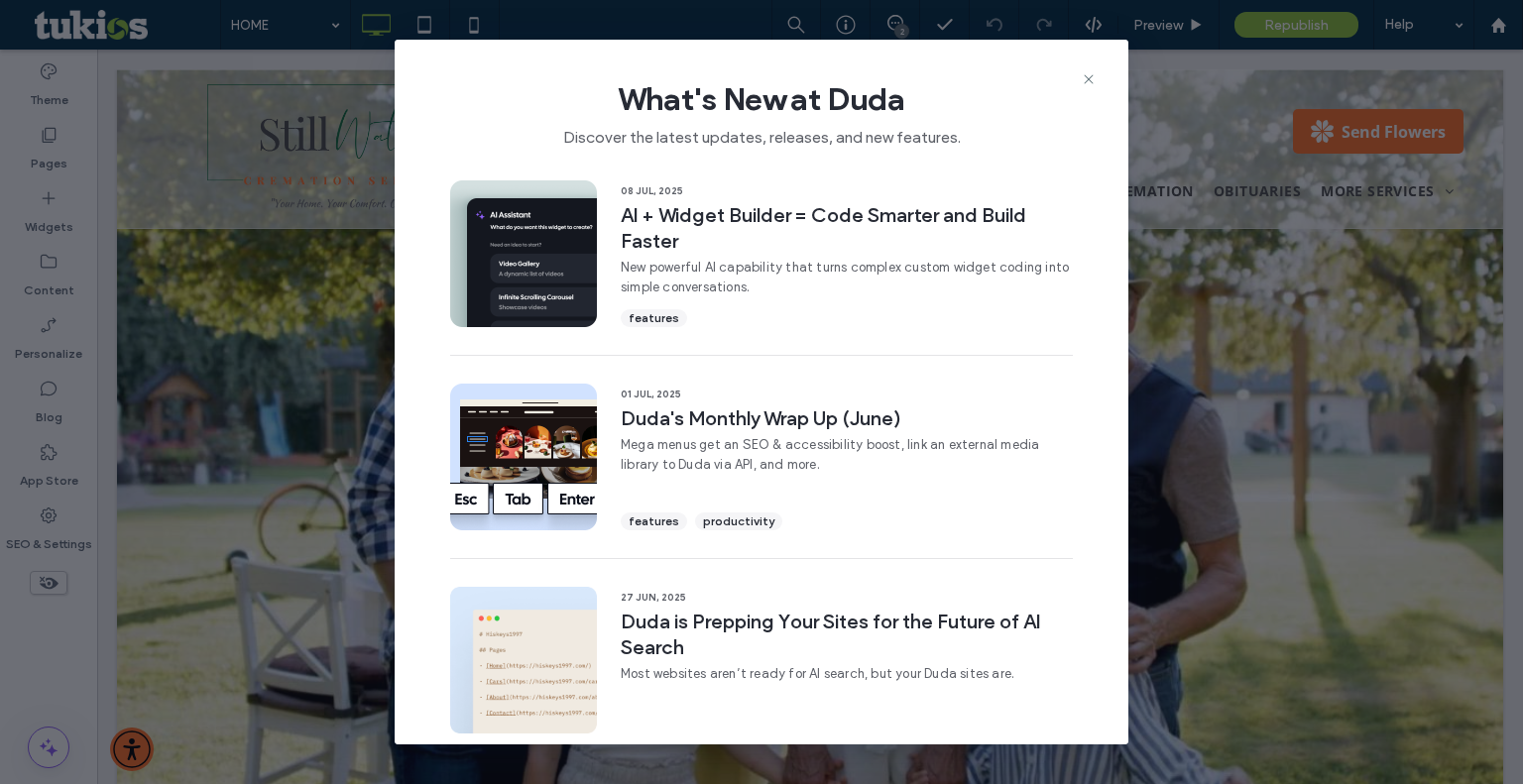 scroll, scrollTop: 0, scrollLeft: 0, axis: both 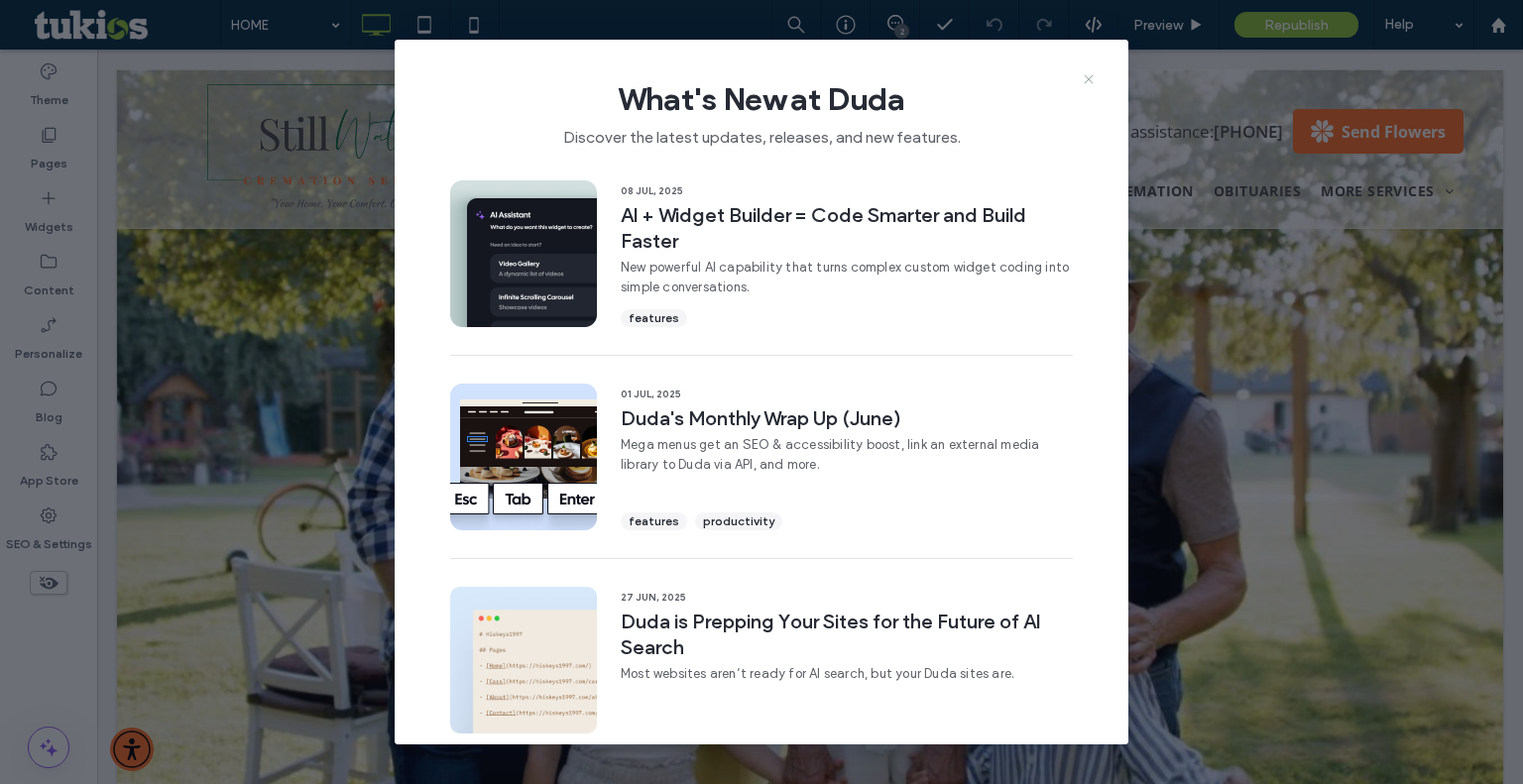click 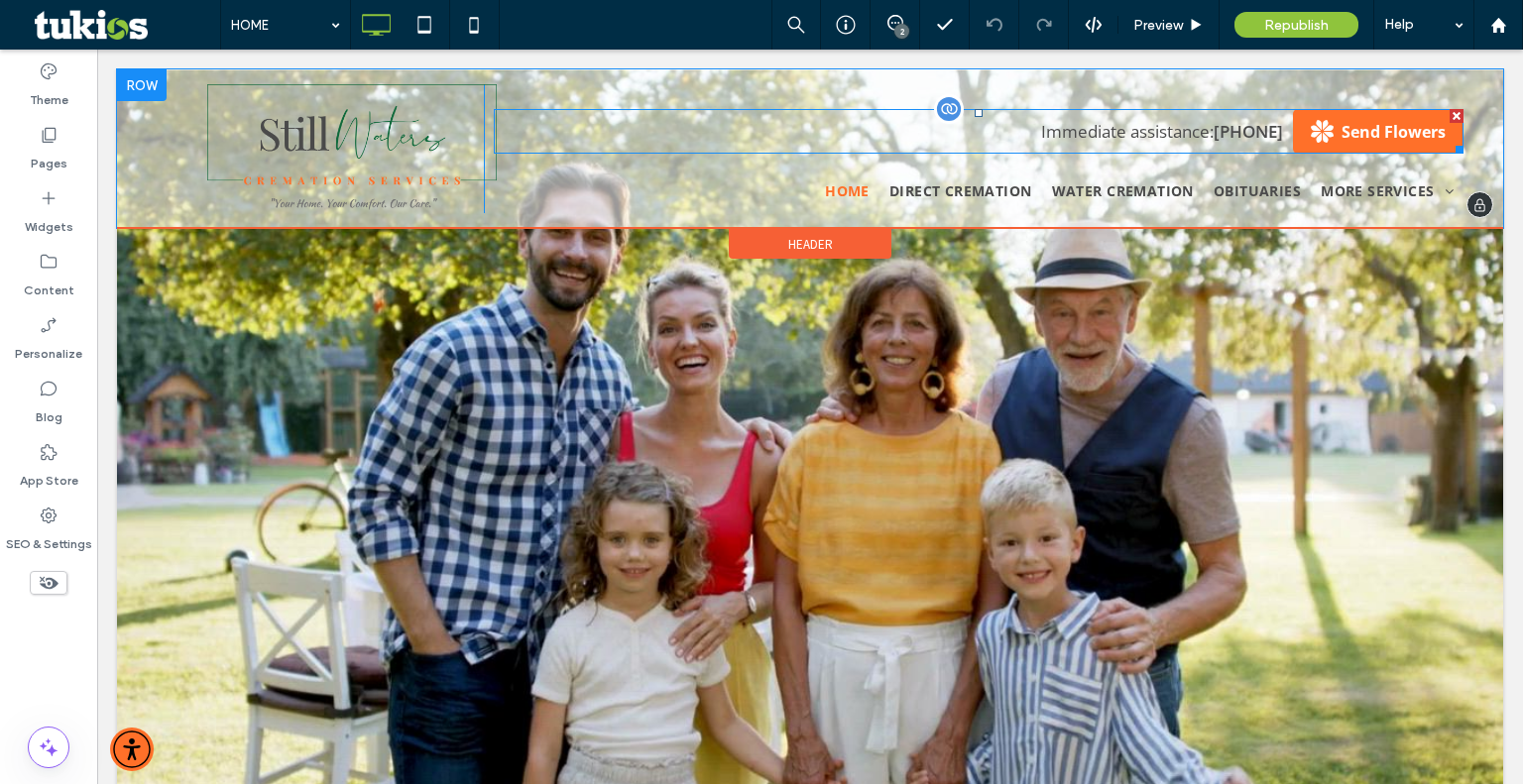 click at bounding box center (979, 131) 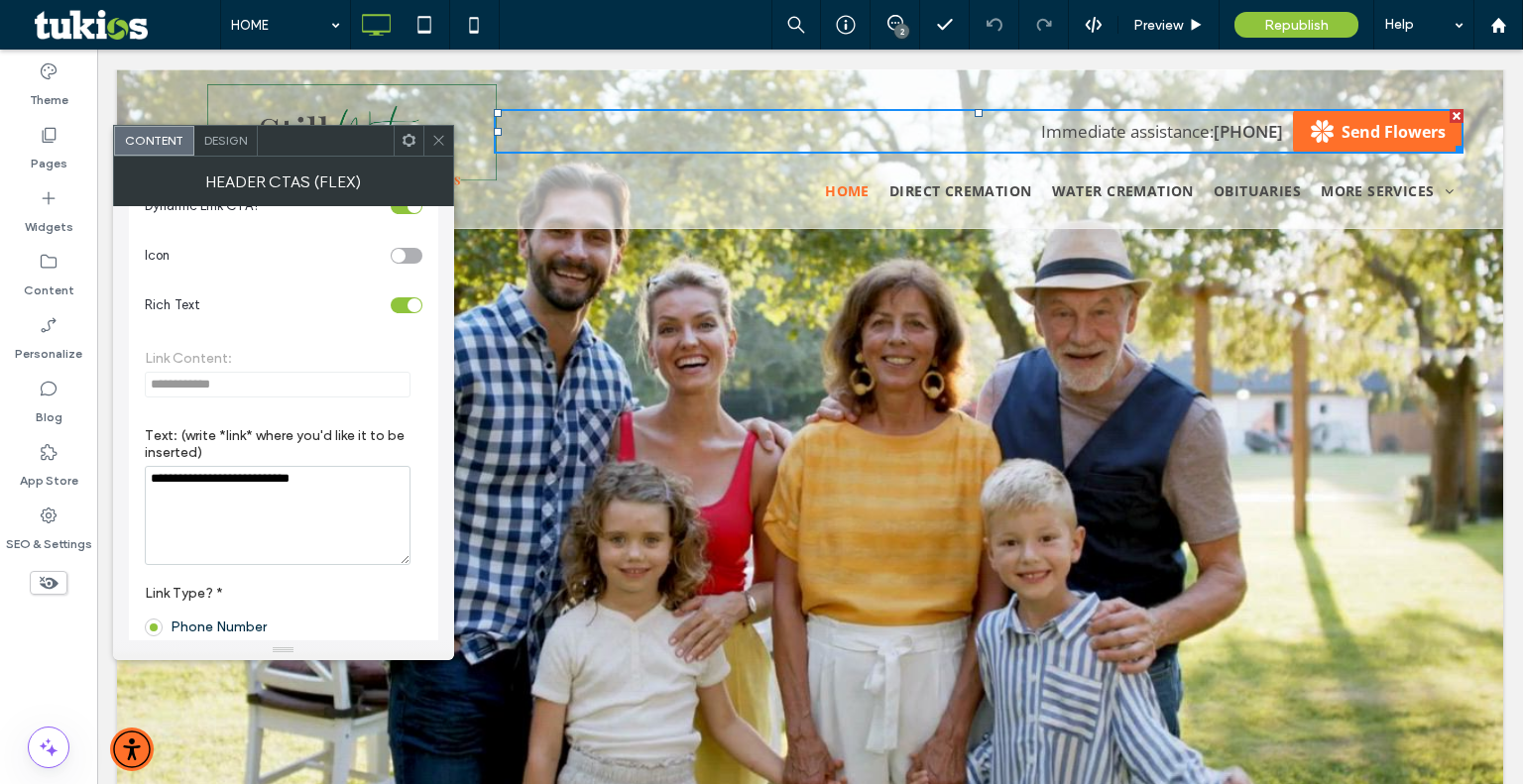 scroll, scrollTop: 254, scrollLeft: 0, axis: vertical 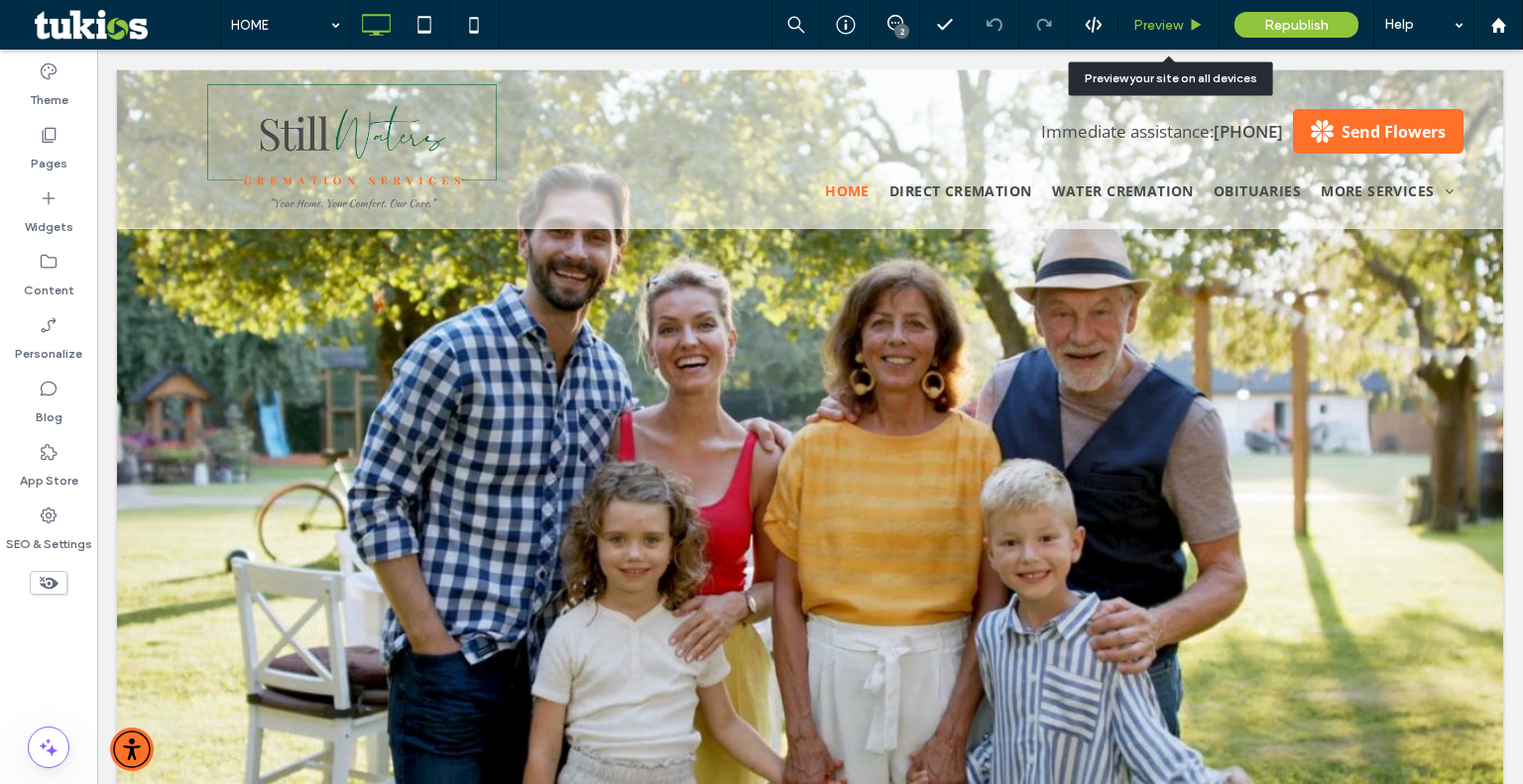 click on "Preview" at bounding box center [1158, 25] 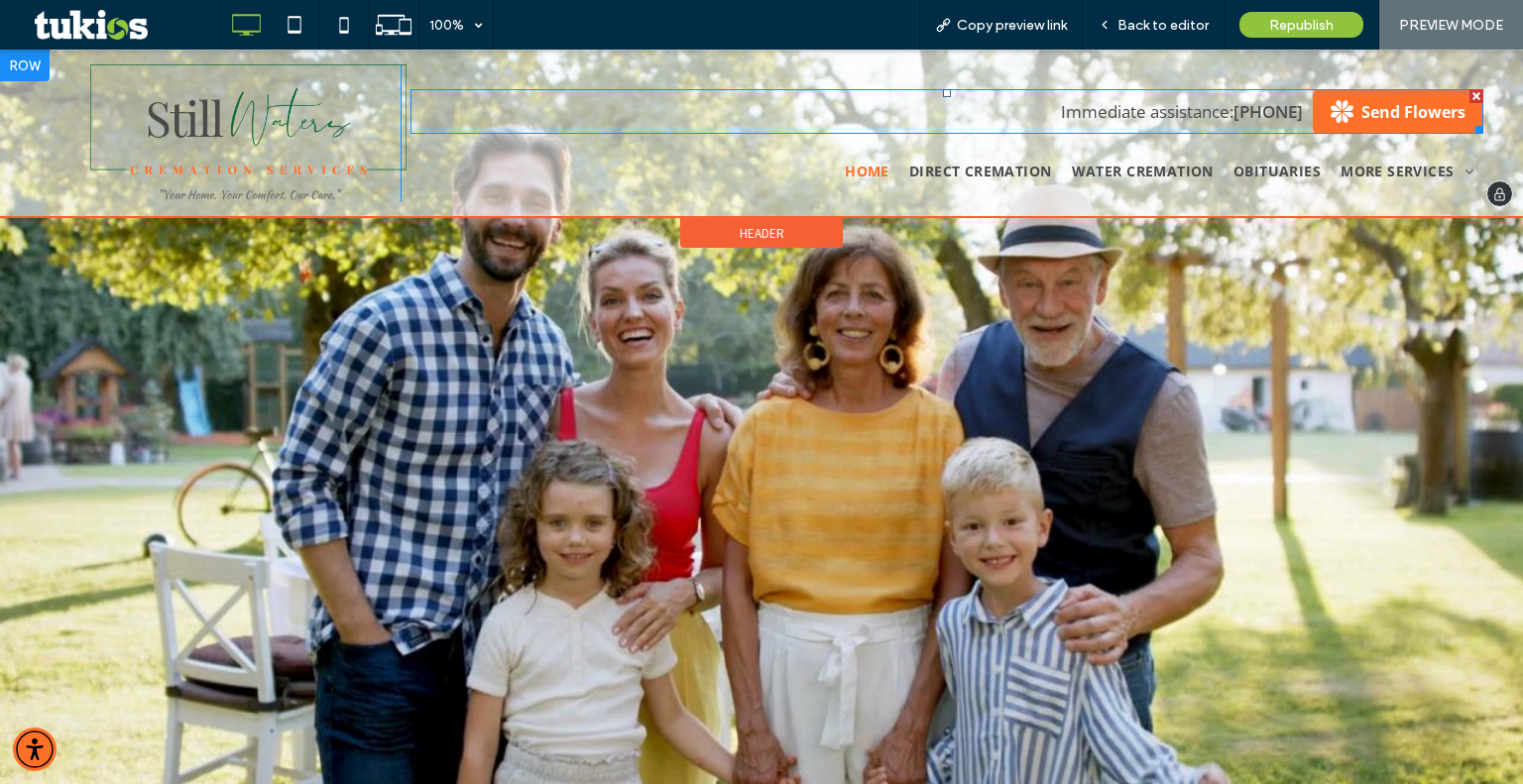 click at bounding box center (947, 111) 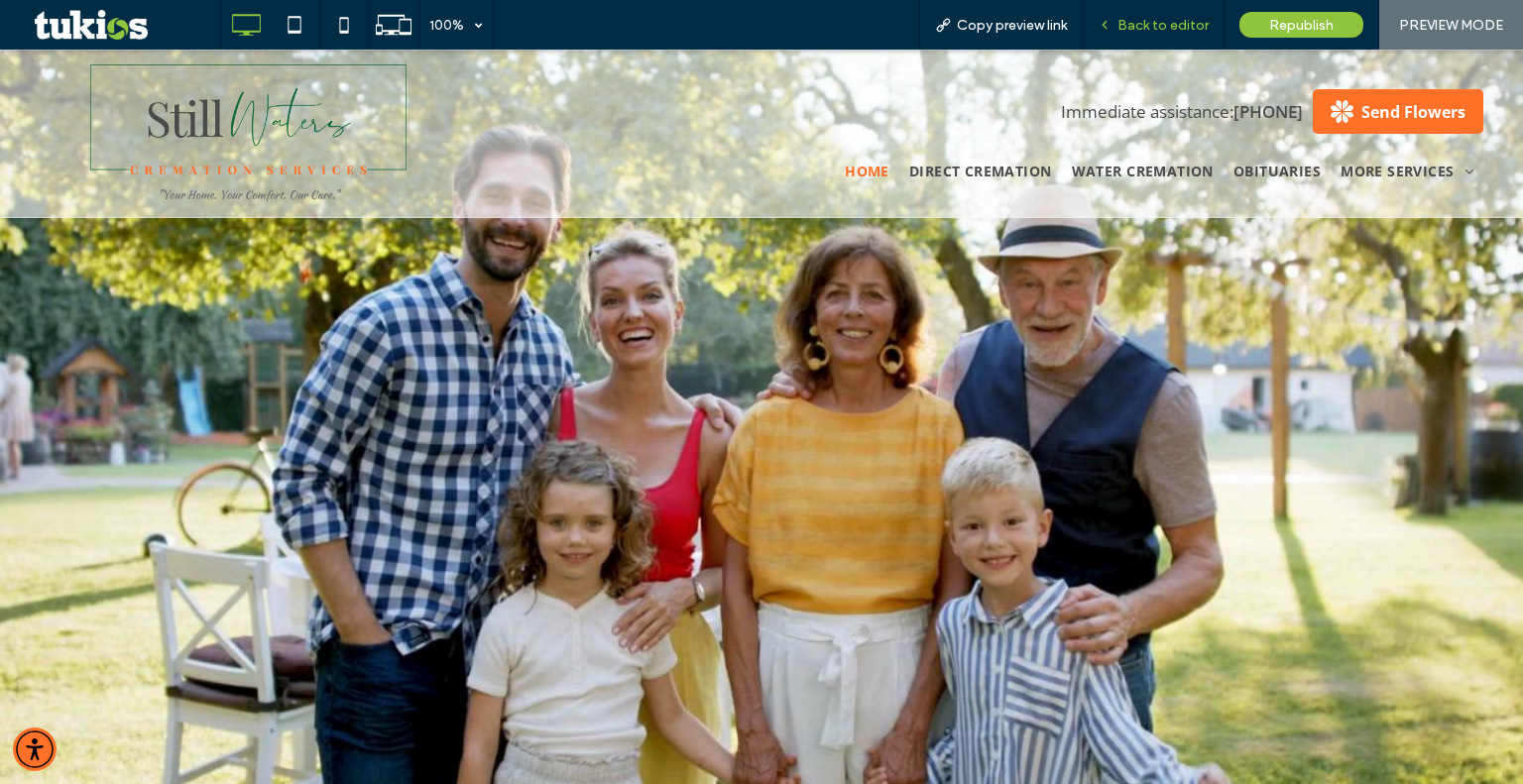 click on "Back to editor" at bounding box center (1153, 25) 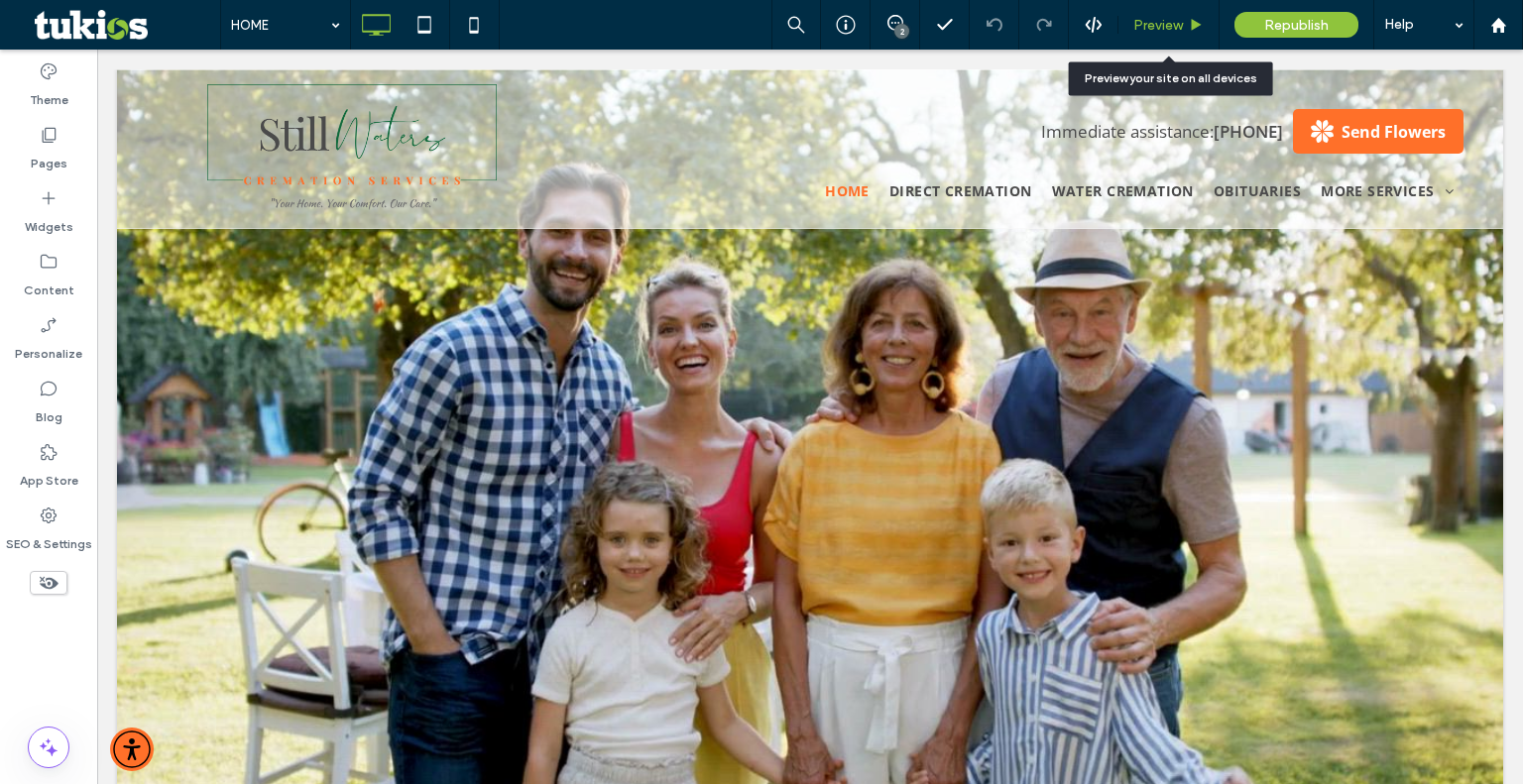 click on "Preview" at bounding box center [1169, 25] 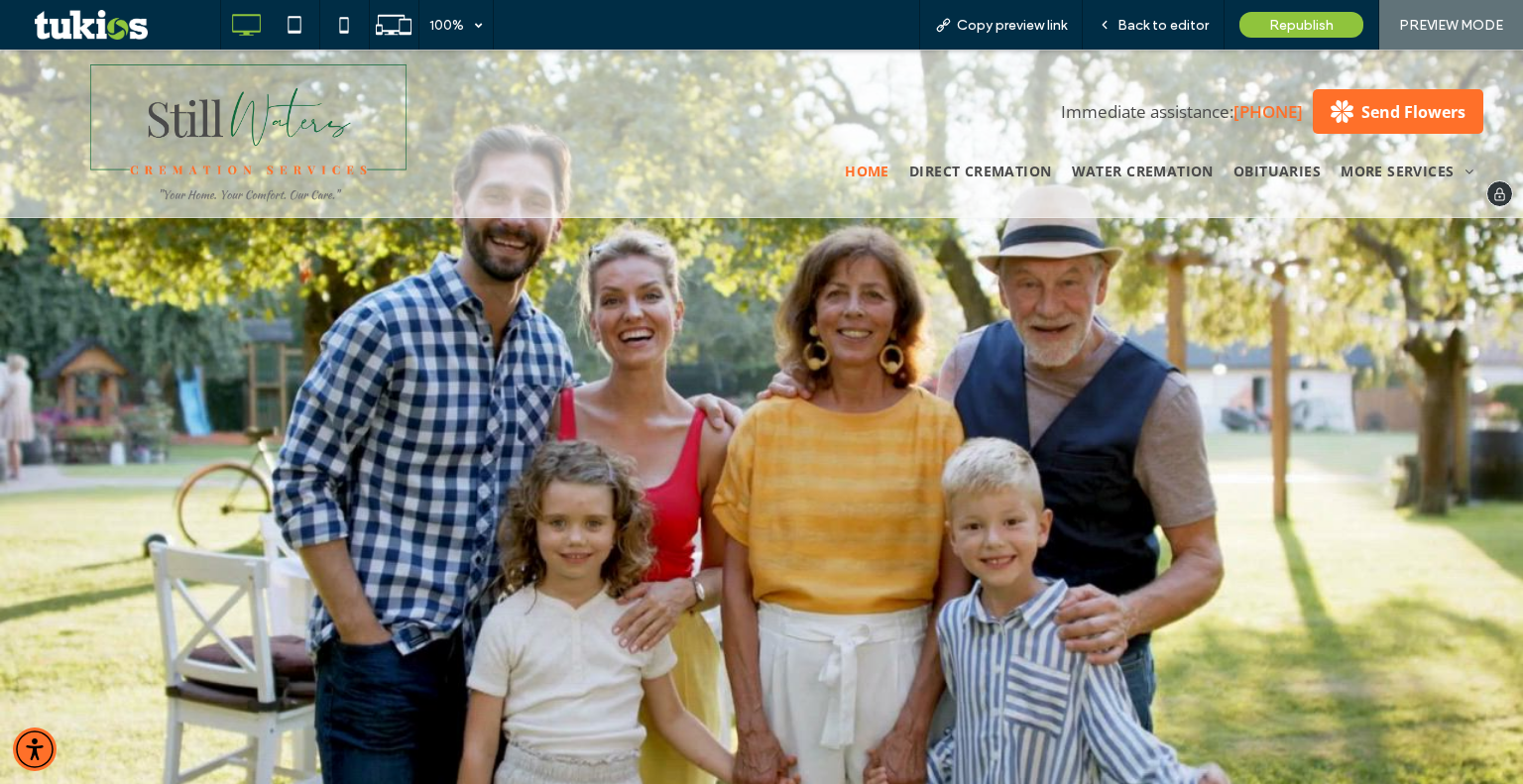 click on "[PHONE]" at bounding box center (1268, 111) 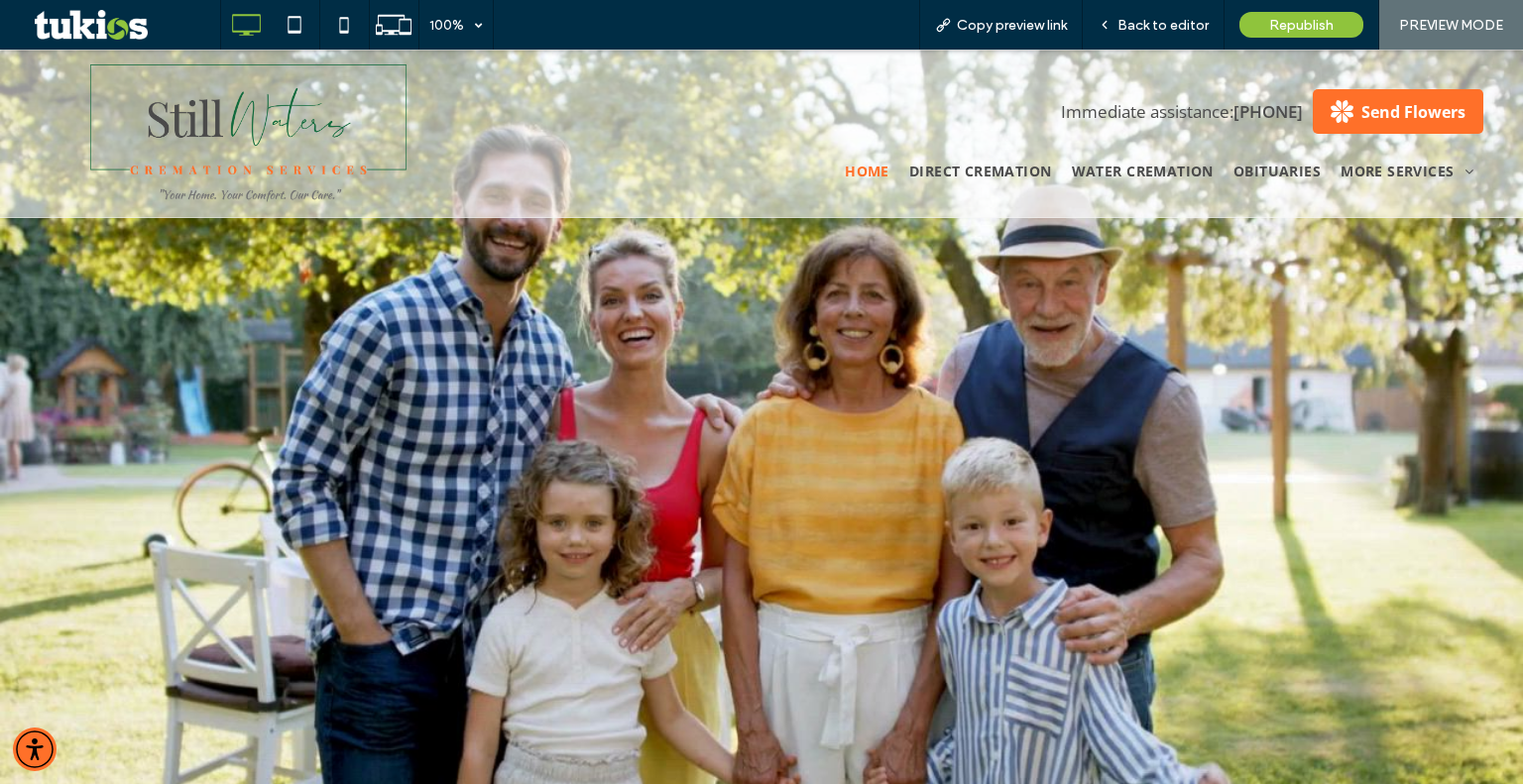click at bounding box center (762, 454) 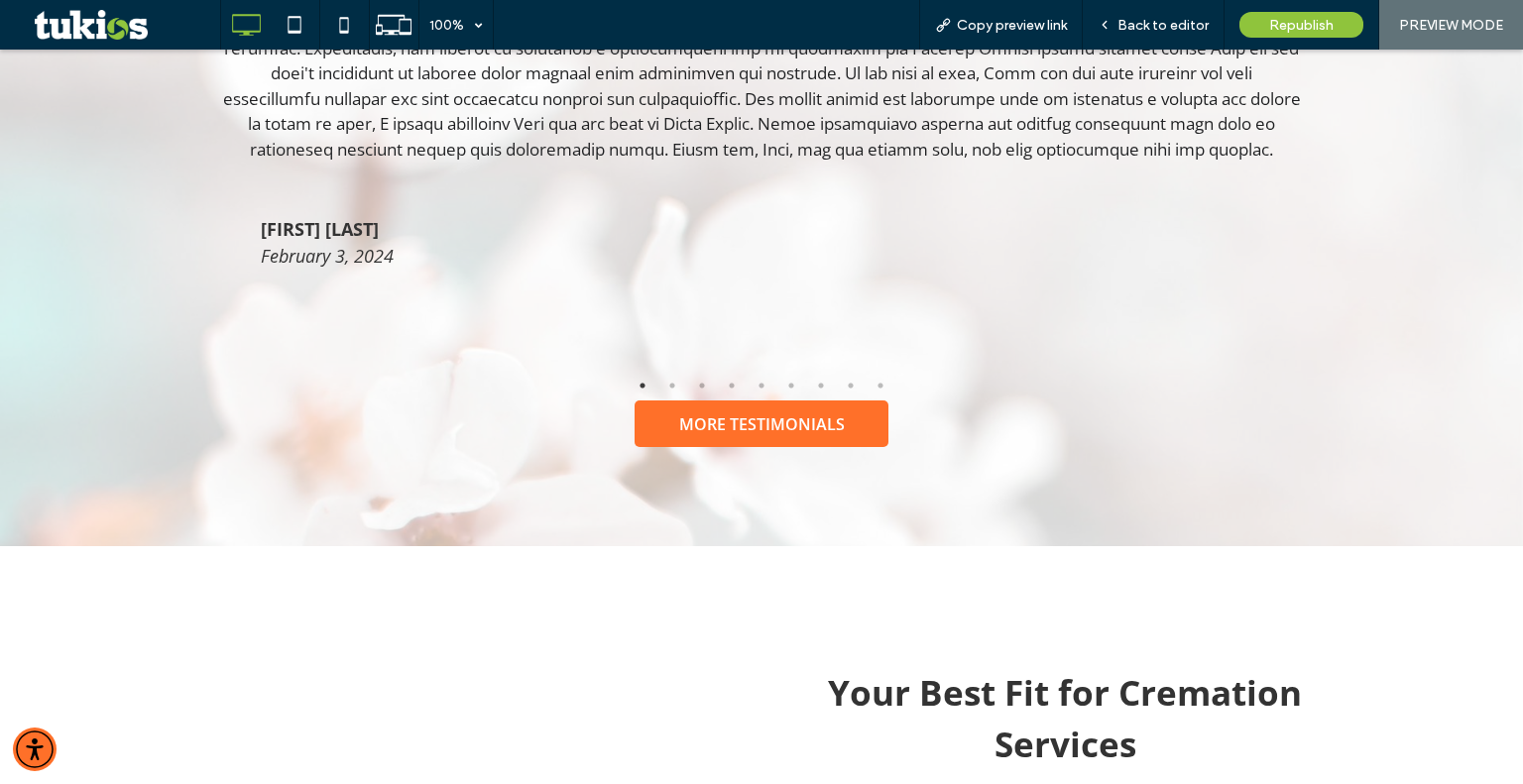 scroll, scrollTop: 4796, scrollLeft: 0, axis: vertical 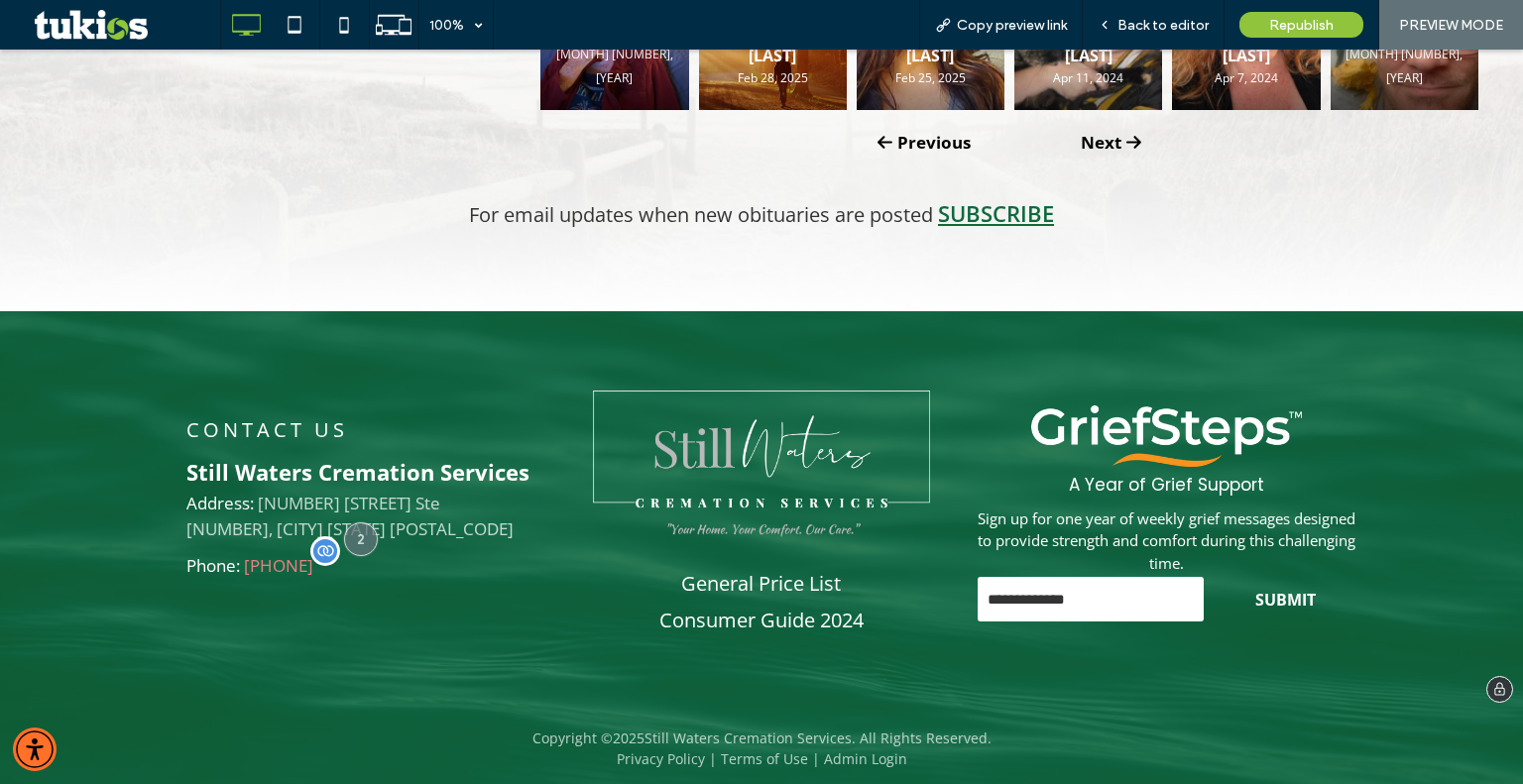 click on "[PHONE]" at bounding box center [279, 565] 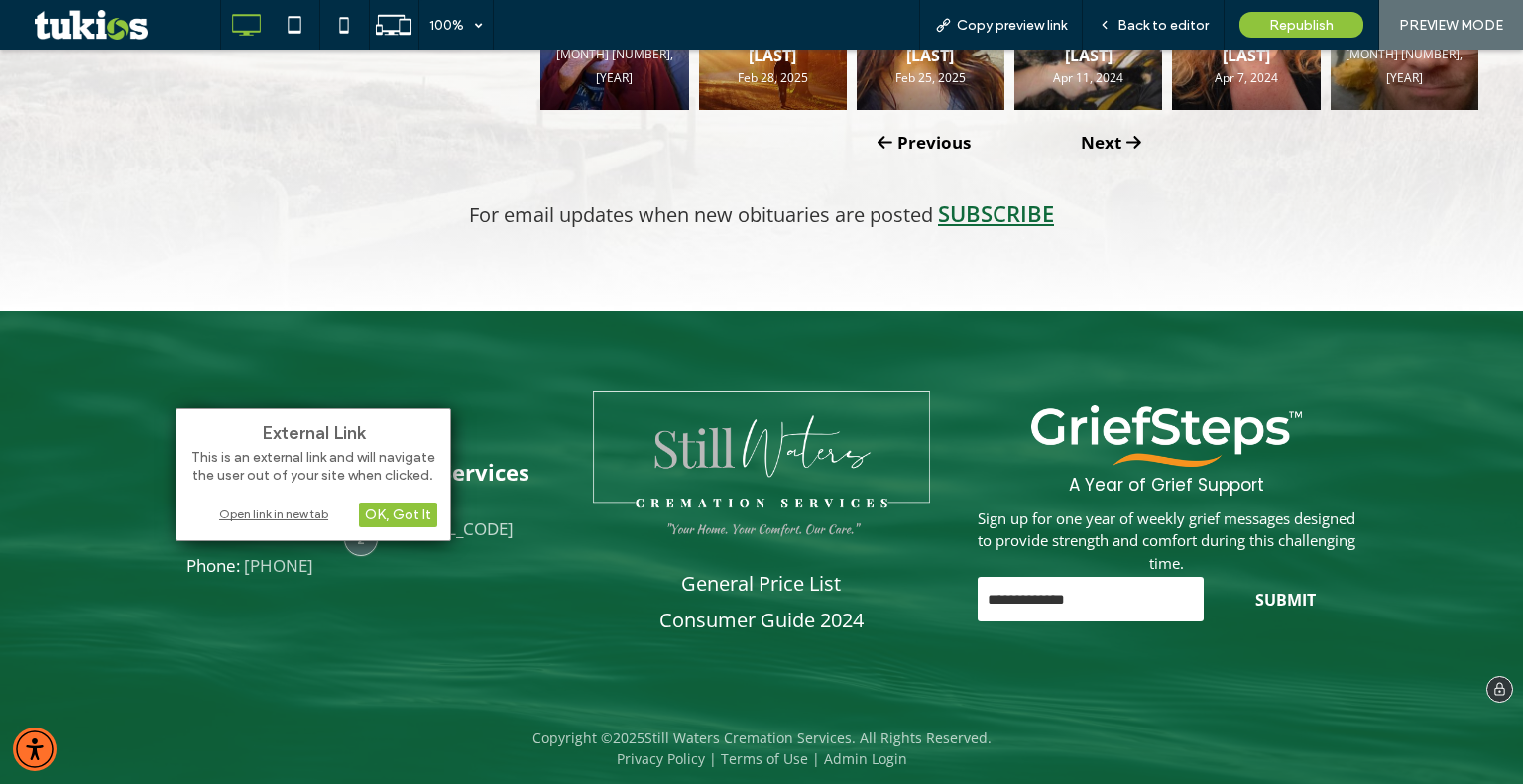 click on "CONTACT US
Still Waters Cremation Services
Address:
3435 Camino del Rio S
Ste 217, San Diego CA 92108
Phone:
619-268-5339
Click To Paste
General Price List
Consumer Guide 2024
Click To Paste
A Year of Grief Support
Sign up for one year of weekly grief messages designed to provide strength and comfort during this challenging time.
SUBMIT
Please wait
Verifying your email address
Please wait
Unsubscribing your email address
You have been unsubscribed
You will no longer receive messages from our email mailing list.
Done
You have been subscribed
Your email address has successfully been added to our mailing list.
Done
Something went wrong
There was an error verifying your email address. Please try again later, or re-subscribe." at bounding box center (762, 511) 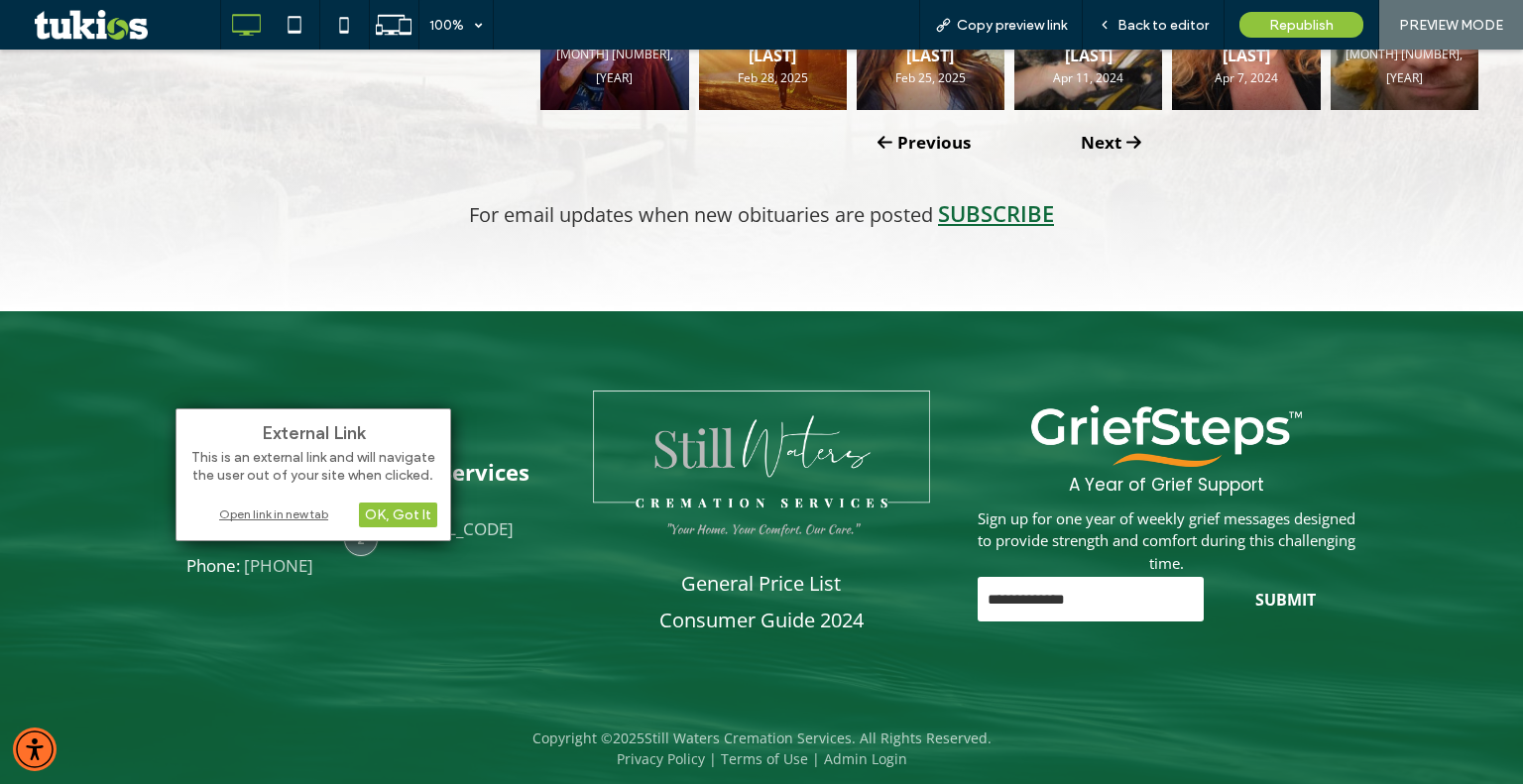 click on "Open link in new tab" at bounding box center [313, 513] 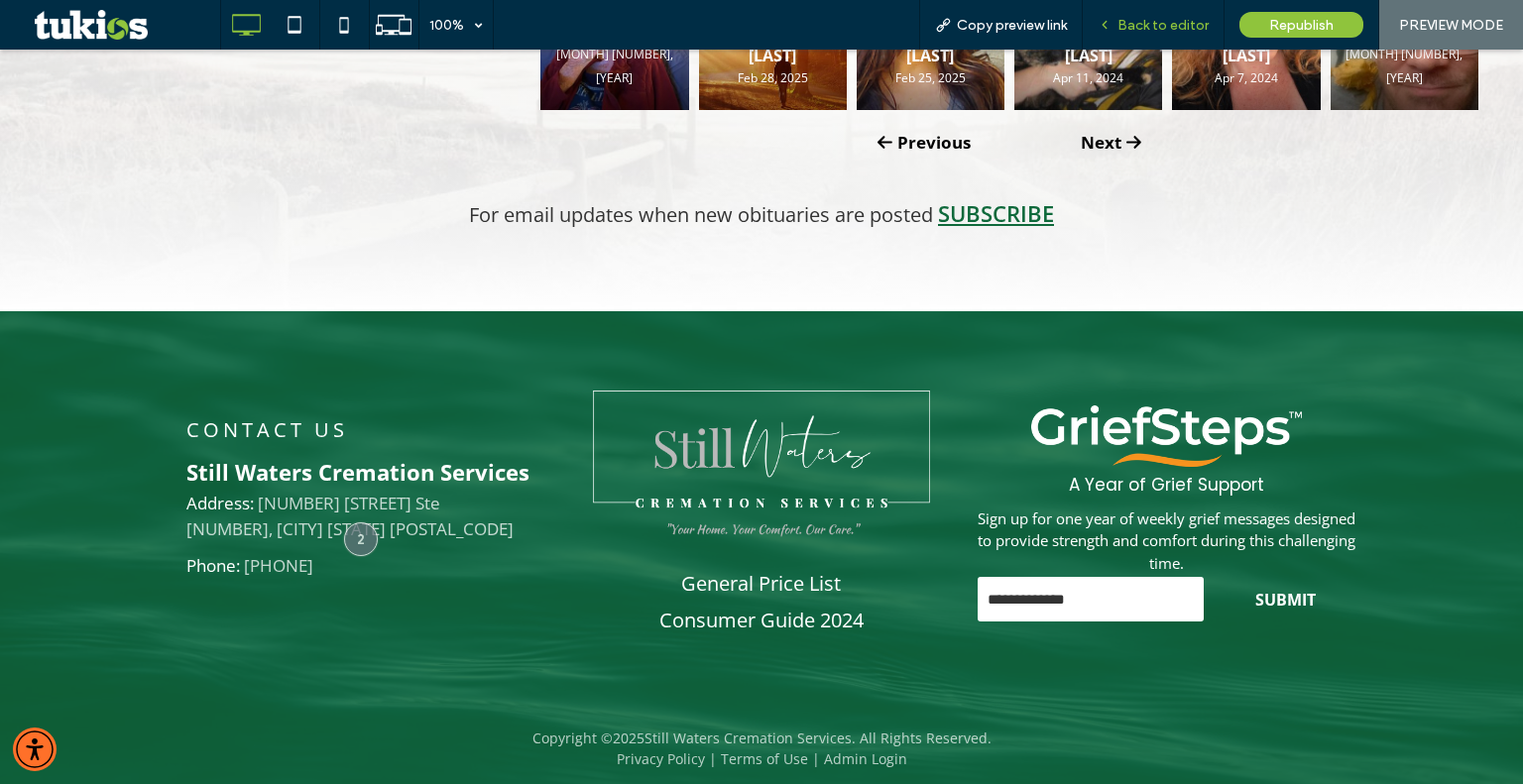 click on "Back to editor" at bounding box center (1163, 25) 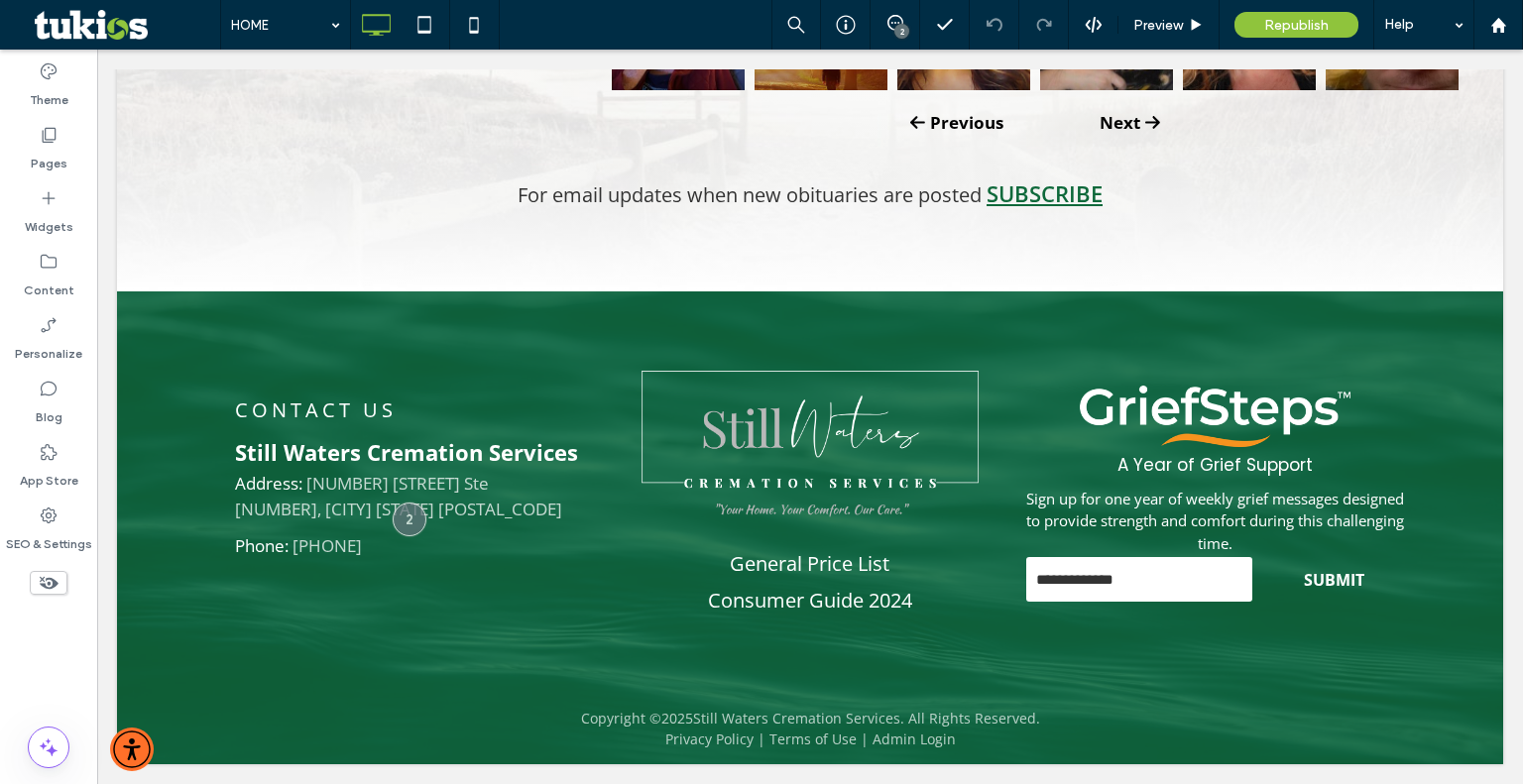 scroll, scrollTop: 4784, scrollLeft: 0, axis: vertical 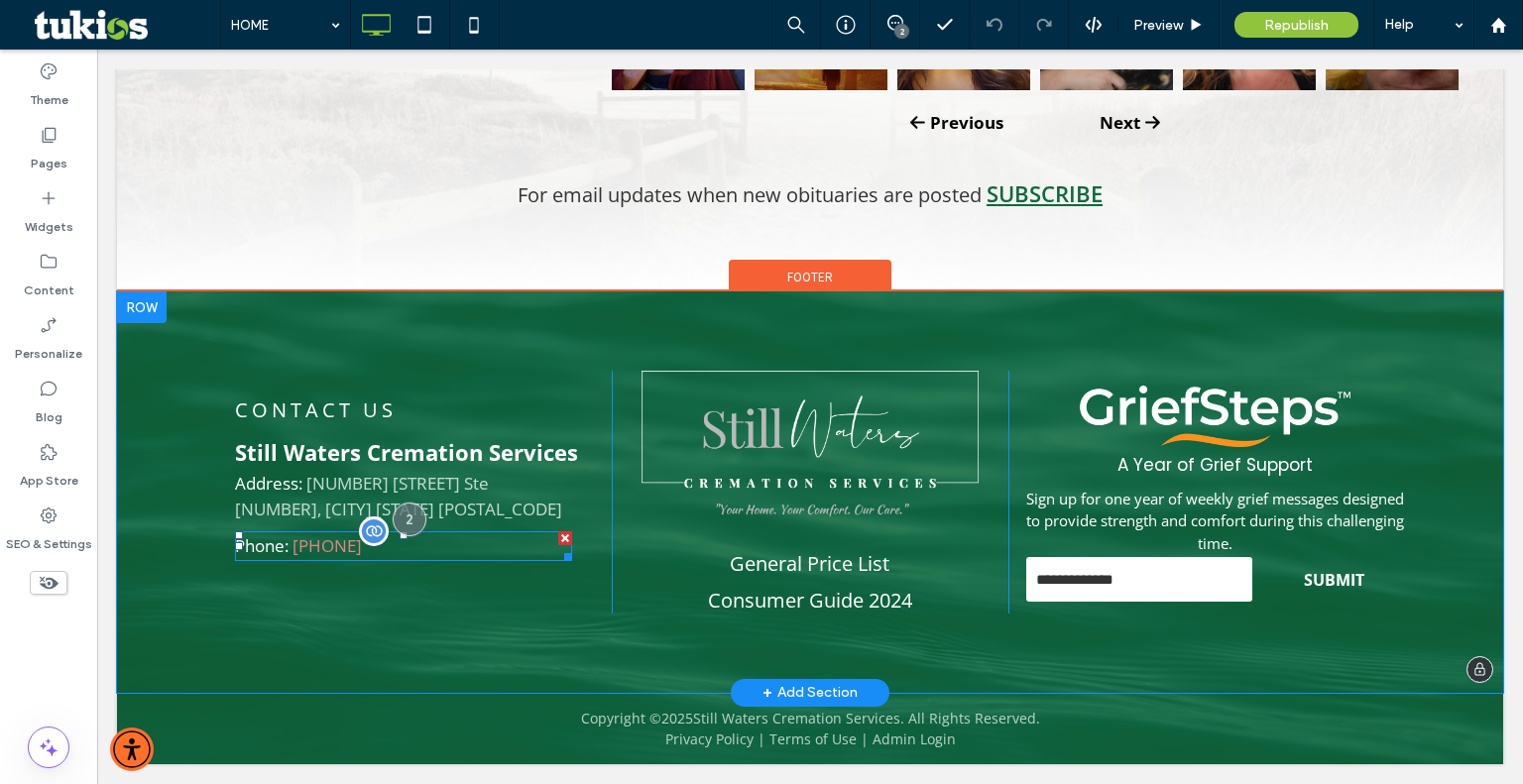 click on "[PHONE]" at bounding box center (327, 545) 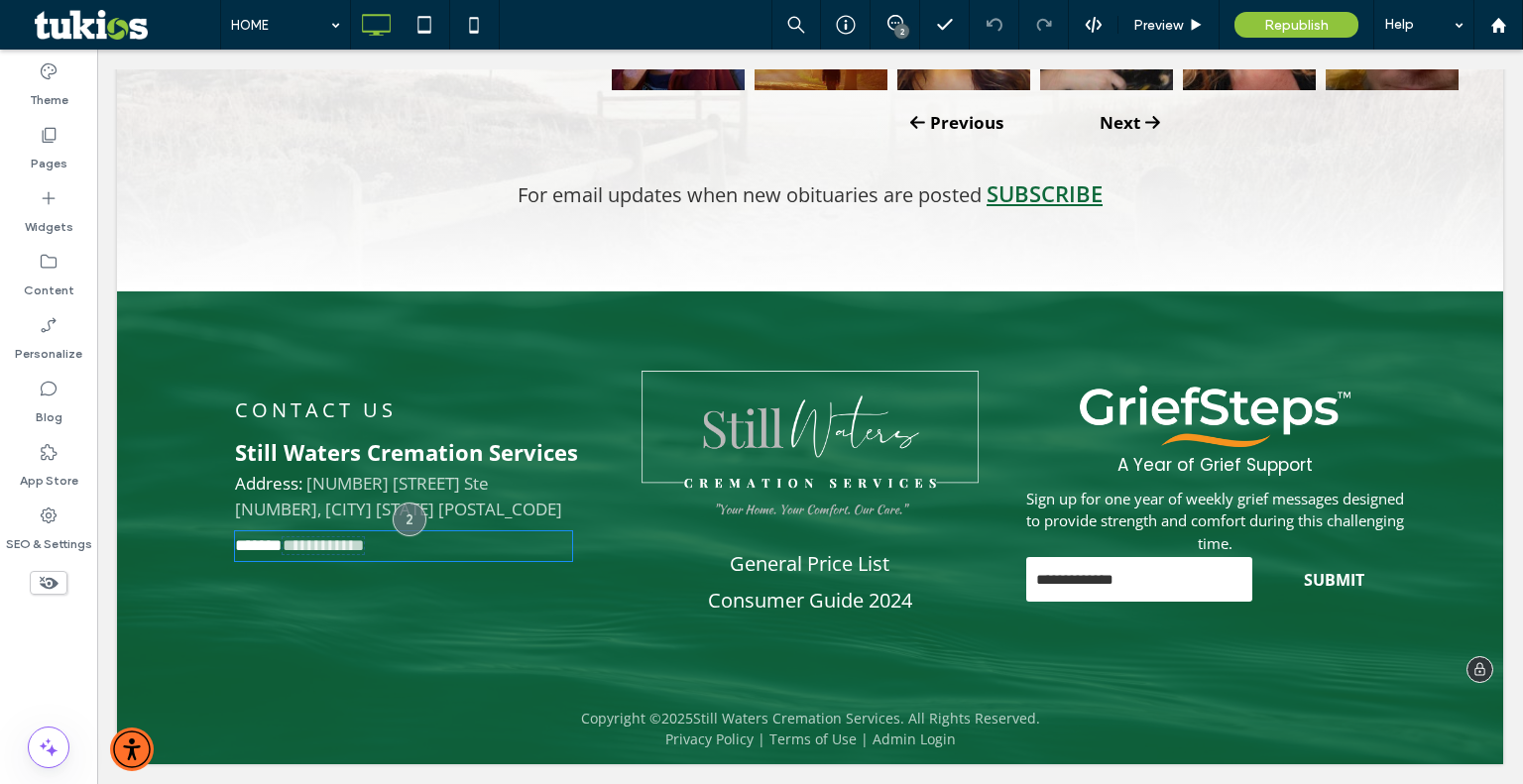 type on "*********" 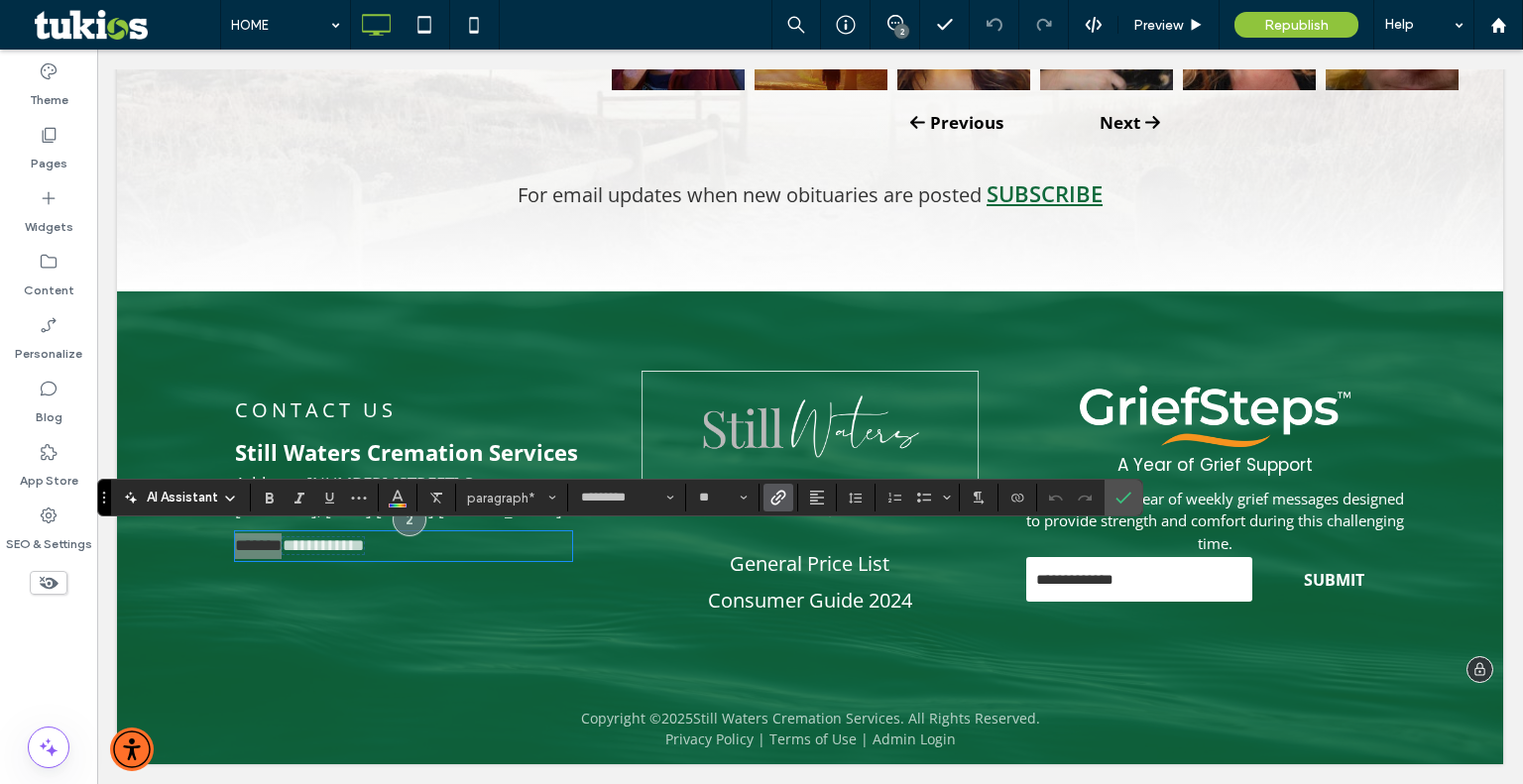 click 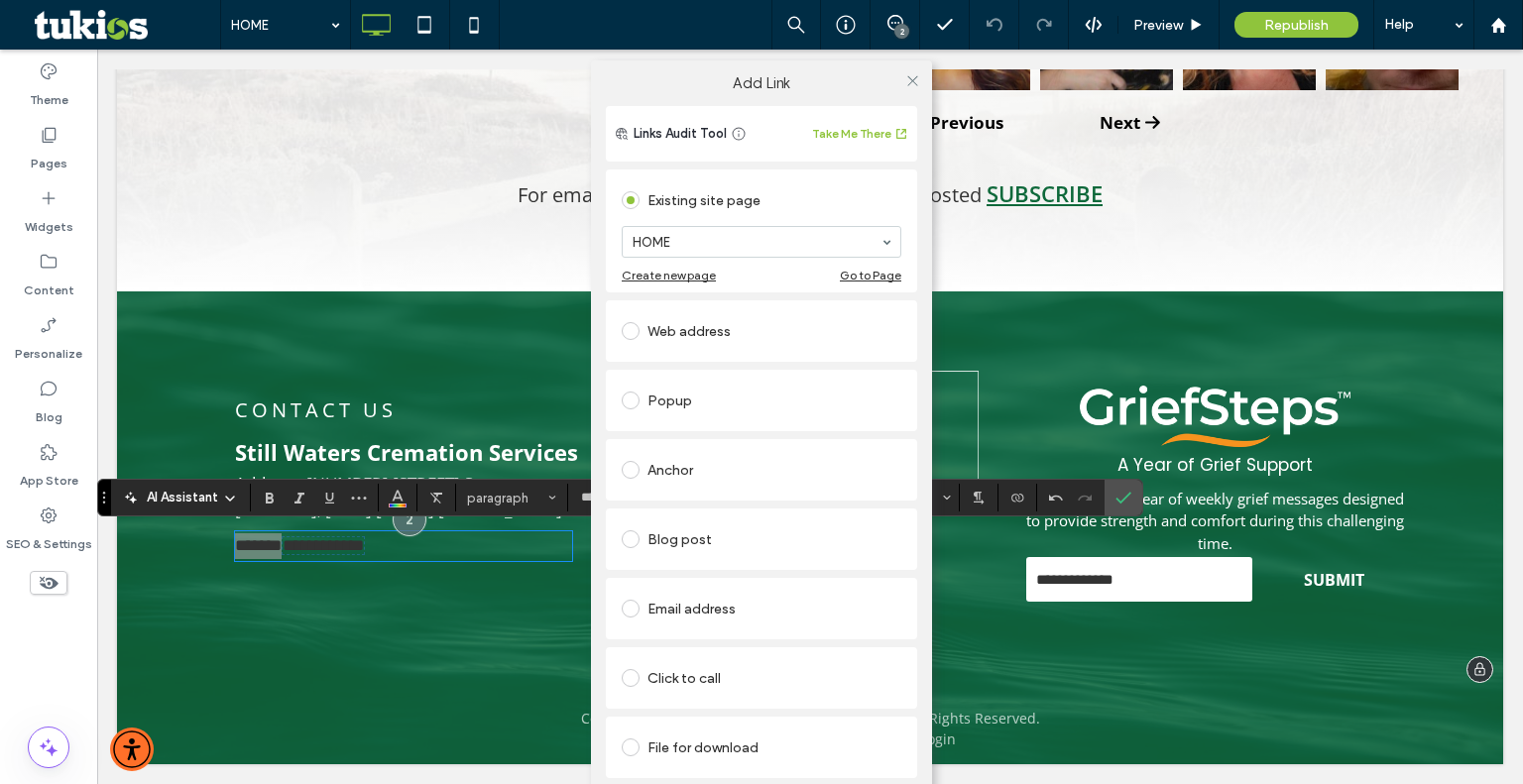 click on "Add Link Links Audit Tool Take Me There Existing site page HOME Create new page Go to Page Web address Popup Anchor Blog post Email address Click to call File for download Remove link" at bounding box center (762, 447) 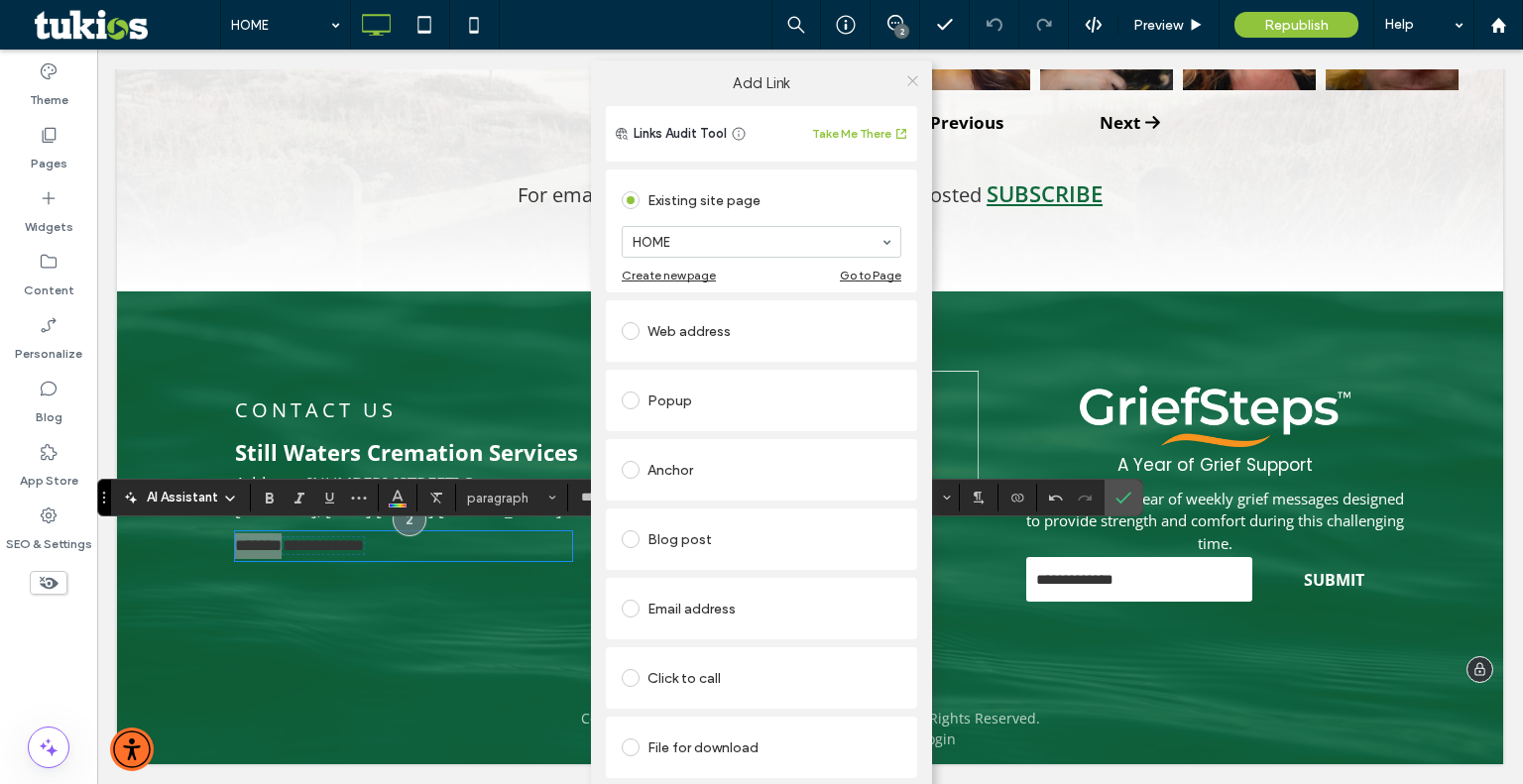 click 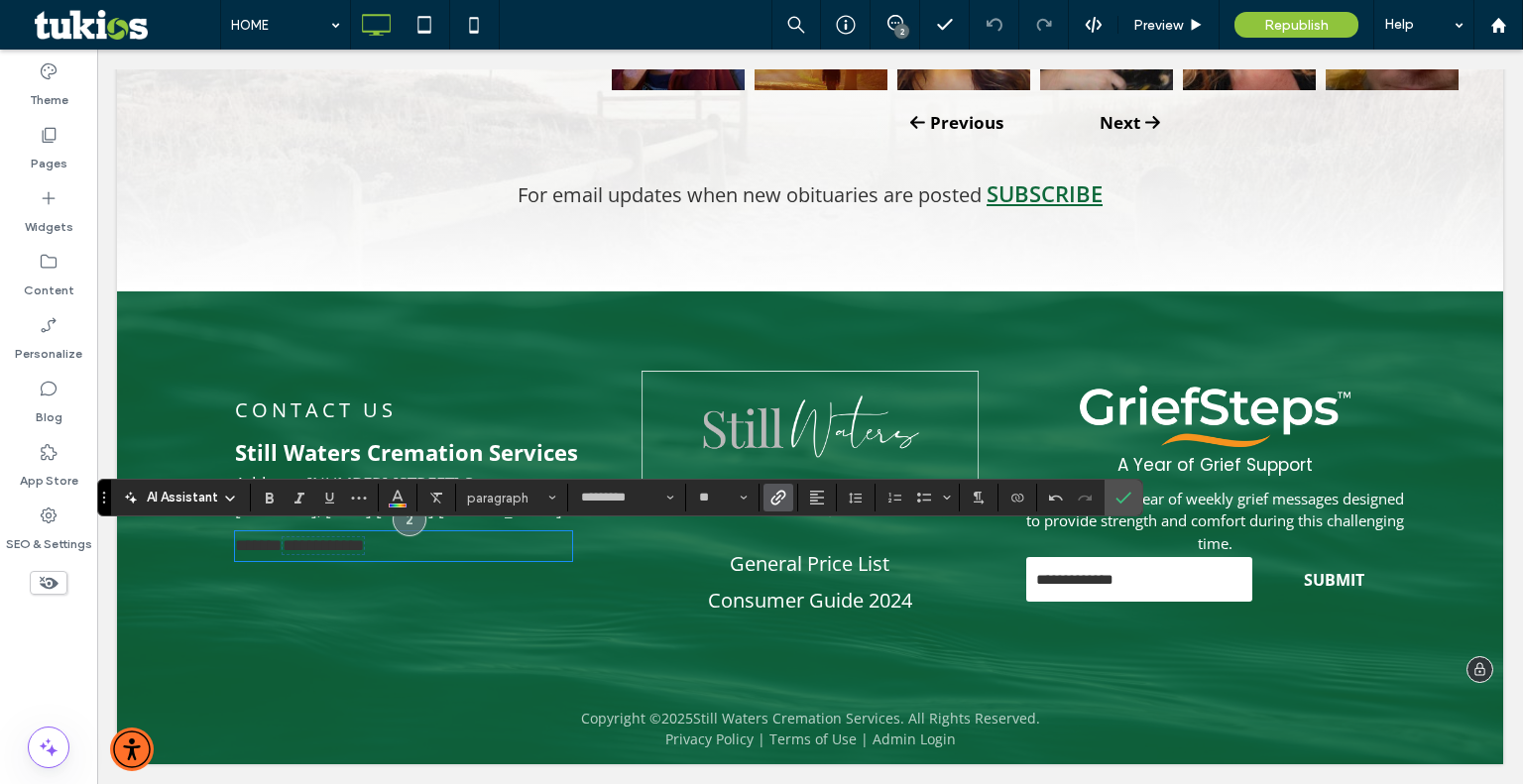 click on "**********" at bounding box center [413, 492] 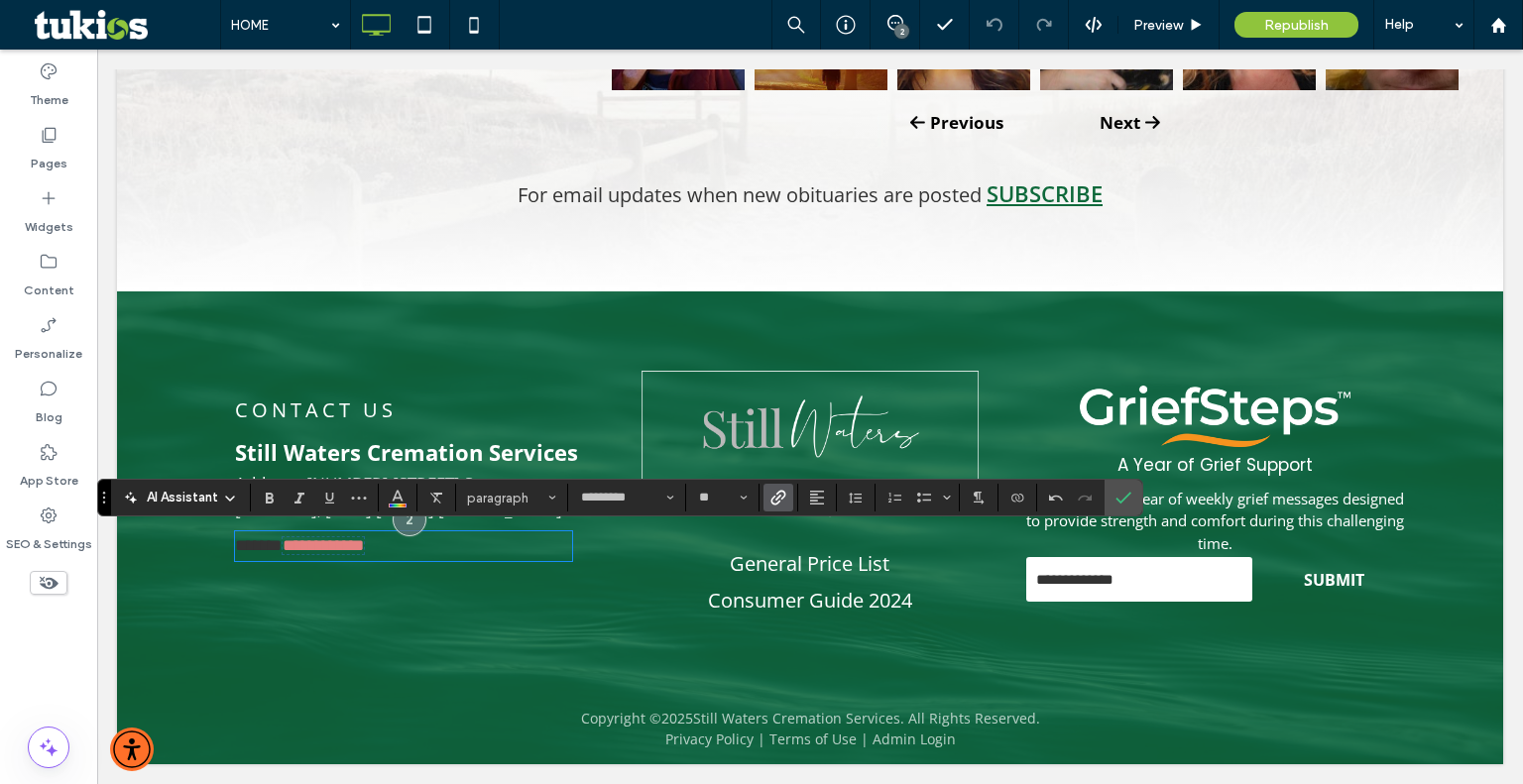 click on "**********" at bounding box center [323, 545] 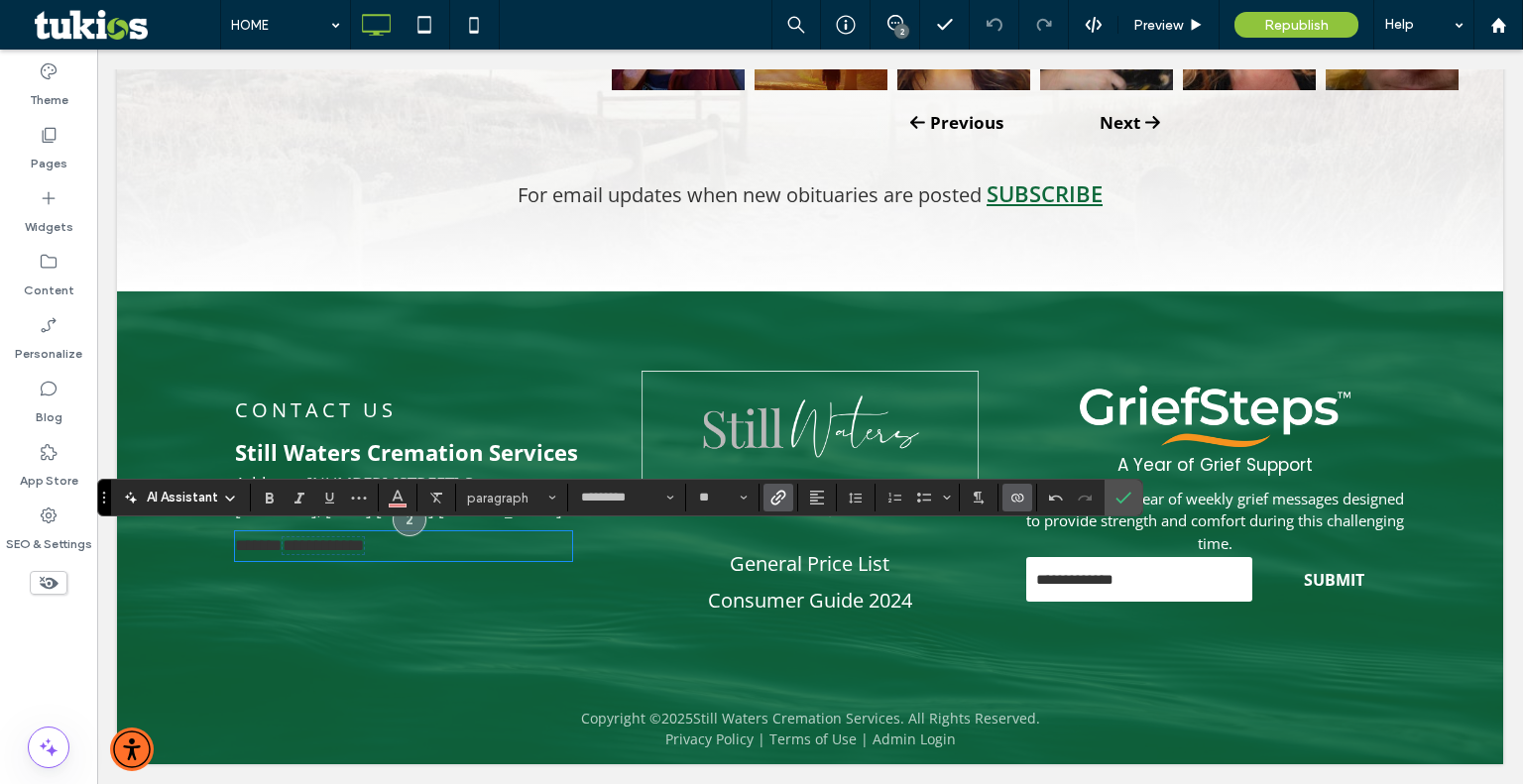 click 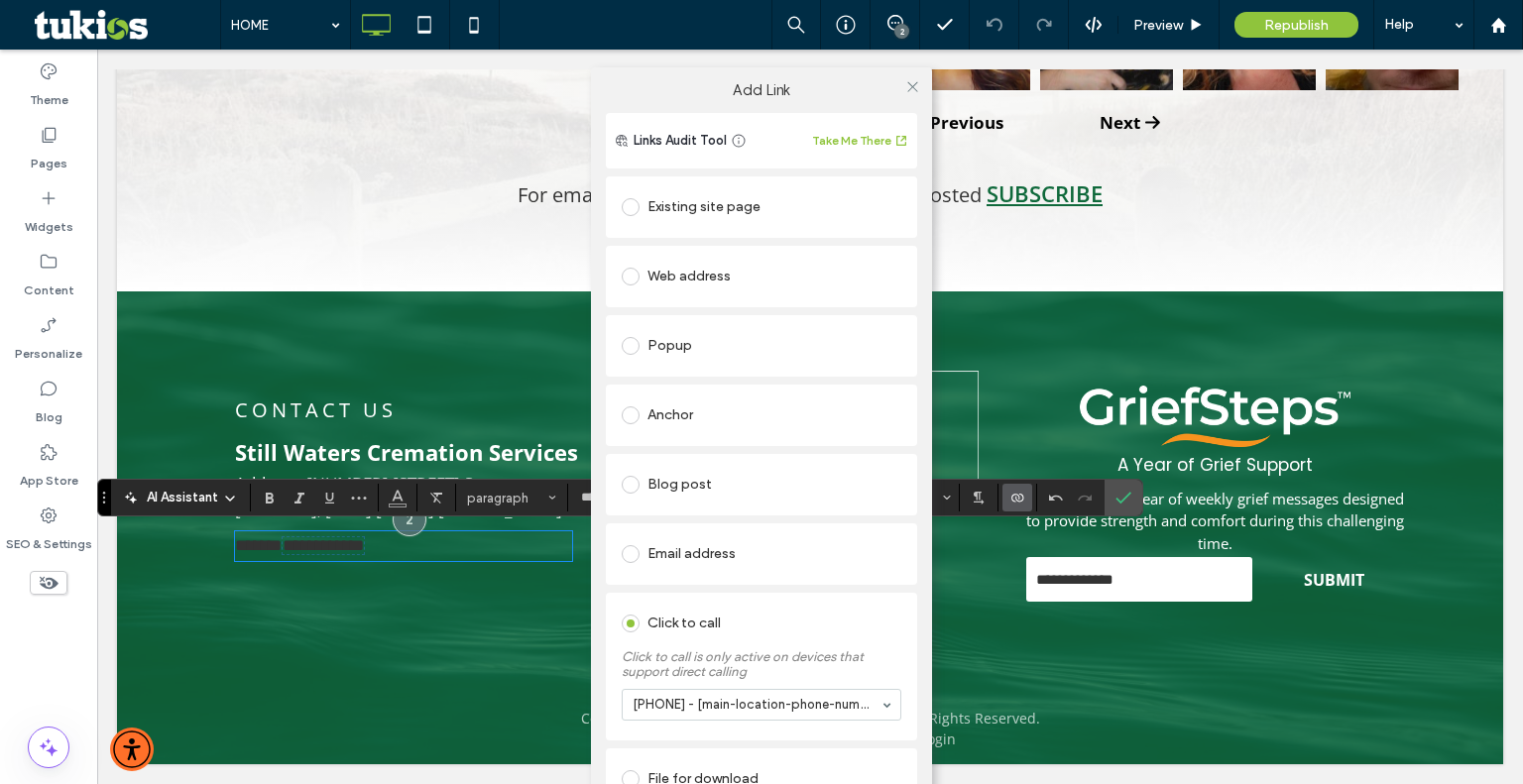 scroll, scrollTop: 26, scrollLeft: 0, axis: vertical 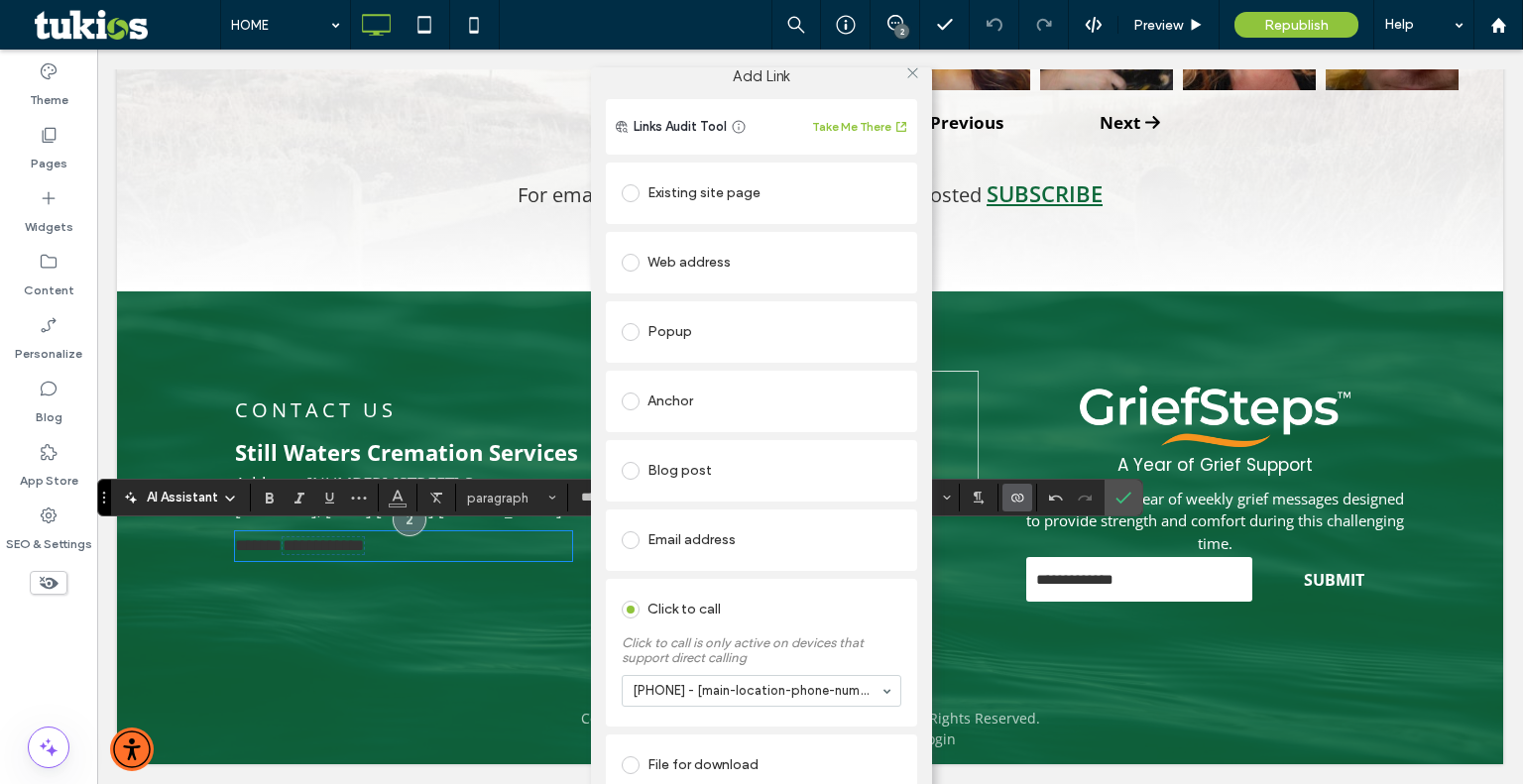 click on "Add Link Links Audit Tool Take Me There Existing site page Web address Popup Anchor Blog post Email address Click to call Click to call is only active on devices that support direct calling 619-268-5339 - [main-location-phone-number] File for download Remove link" at bounding box center [762, 459] 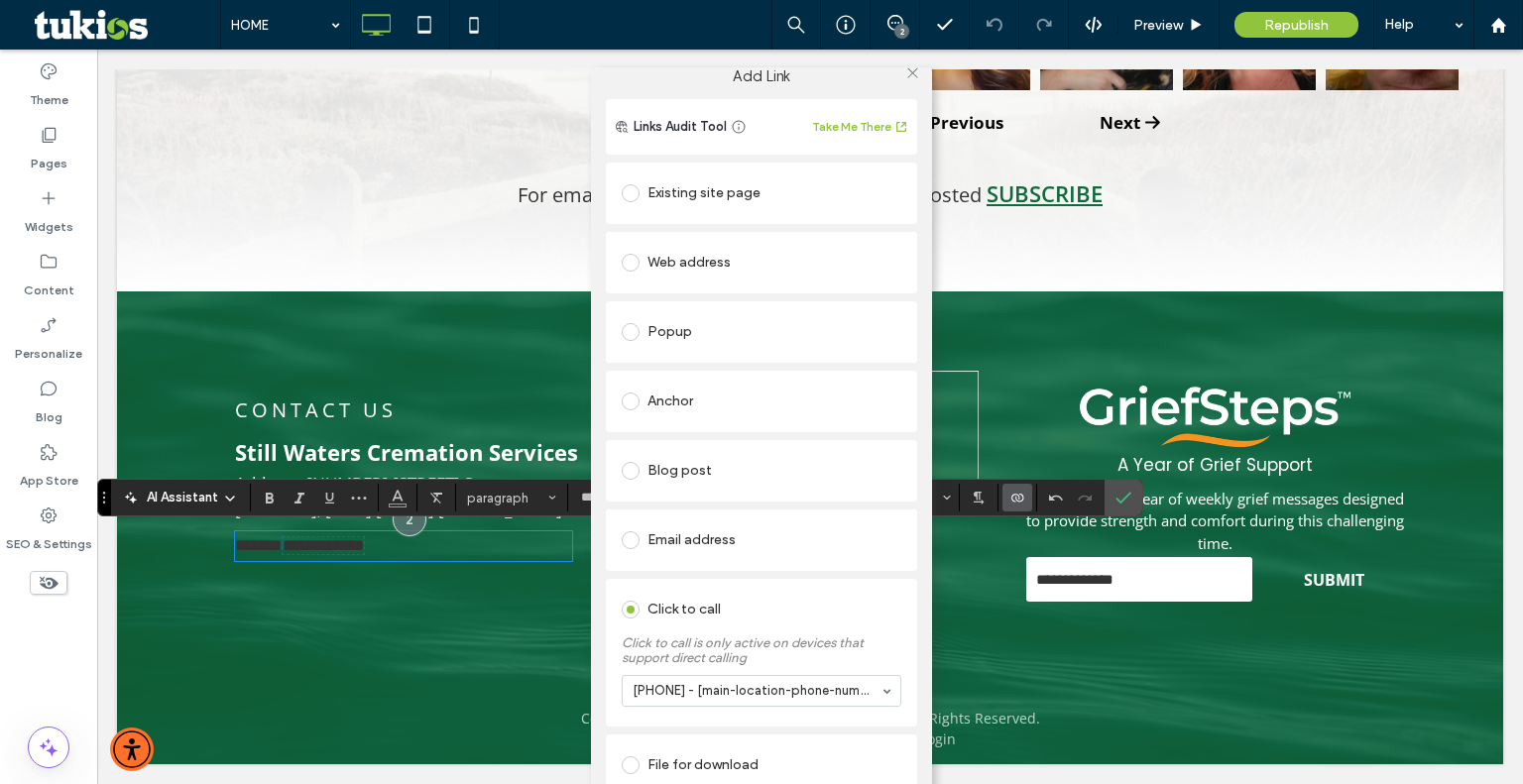 click on "Add Link Links Audit Tool Take Me There Existing site page Web address Popup Anchor Blog post Email address Click to call Click to call is only active on devices that support direct calling 619-268-5339 - [main-location-phone-number] File for download Remove link" at bounding box center [762, 459] 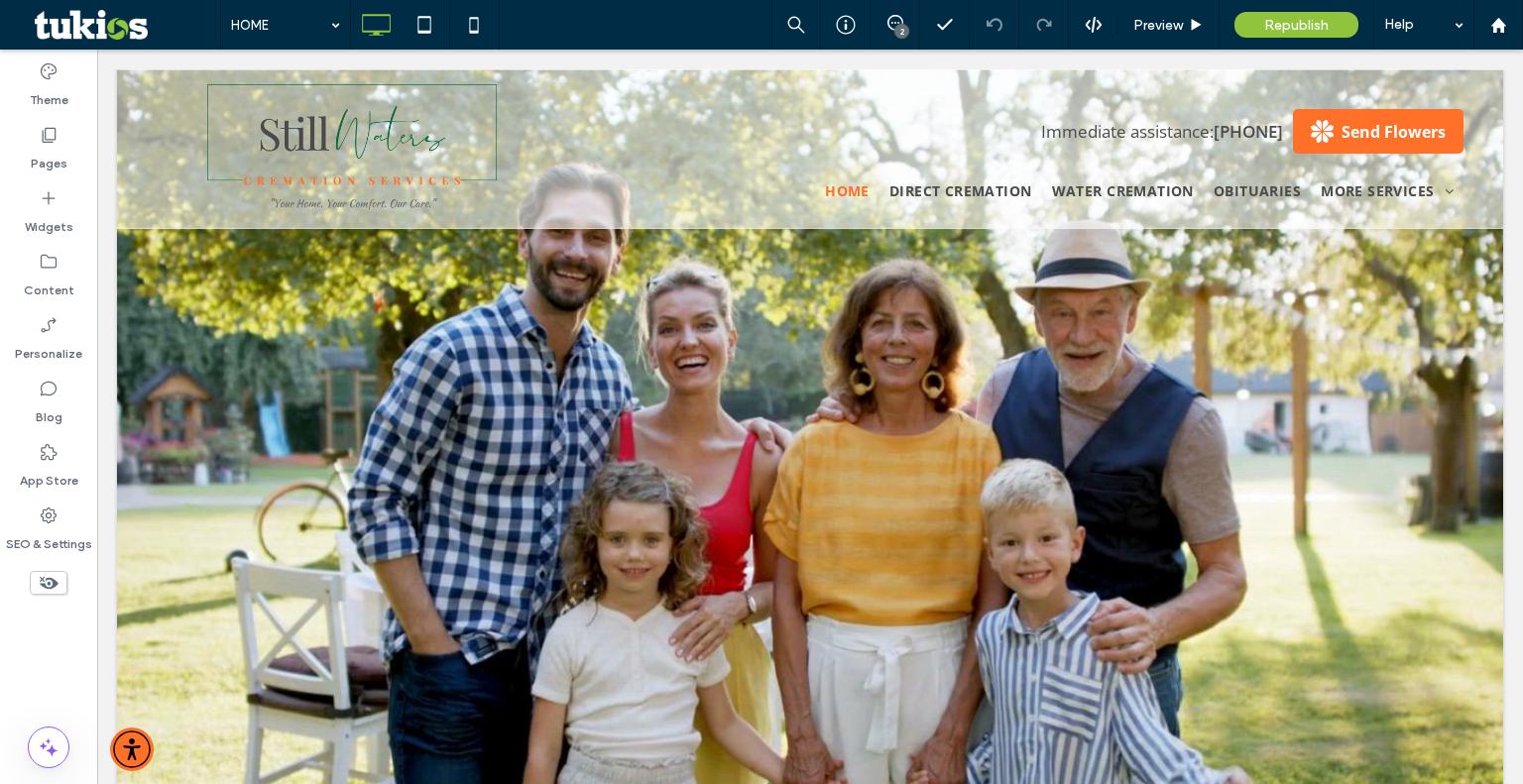 scroll, scrollTop: 4784, scrollLeft: 0, axis: vertical 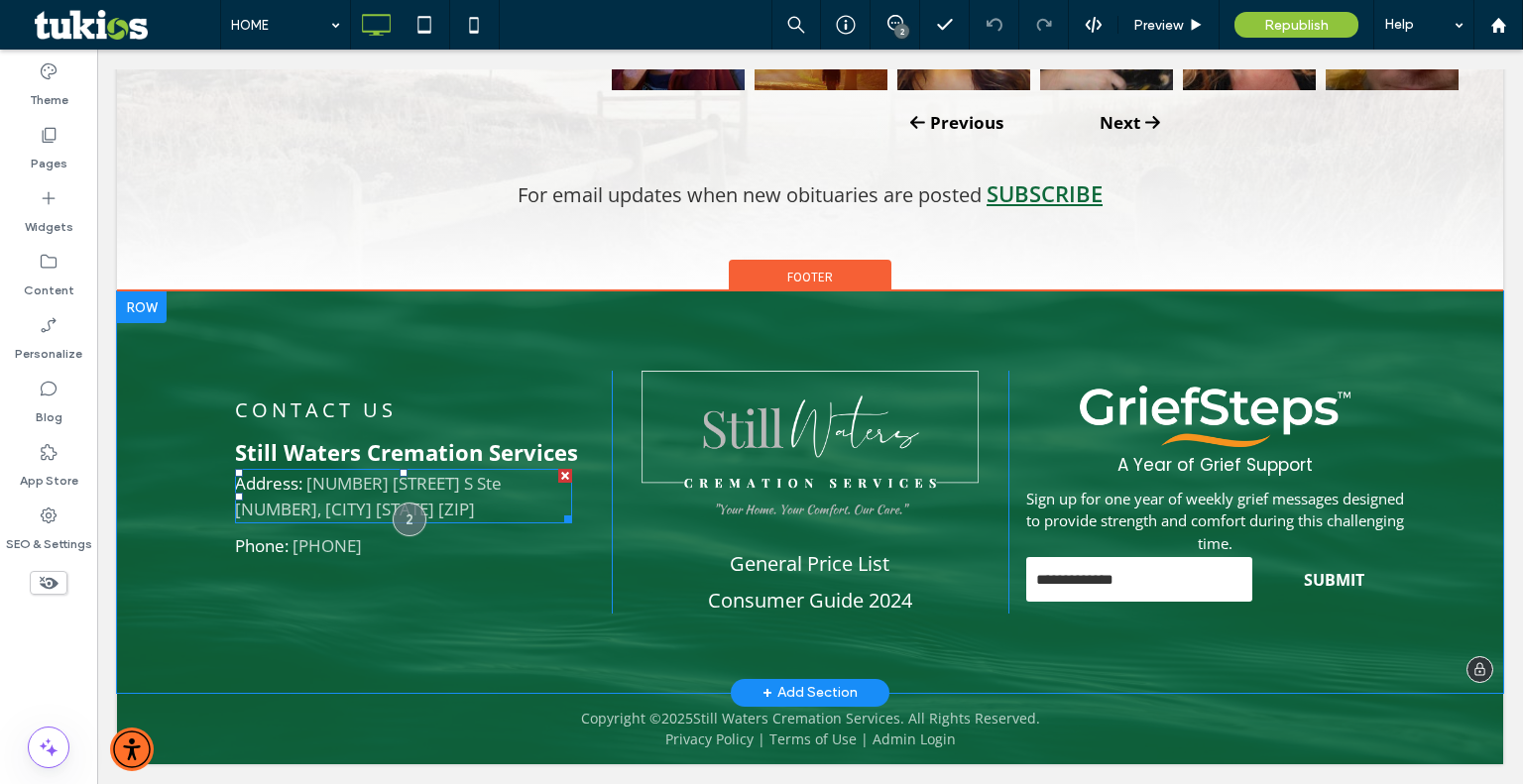 click on "Address:
3435 Camino del Rio S
Ste 217, San Diego CA 92108" at bounding box center (404, 496) 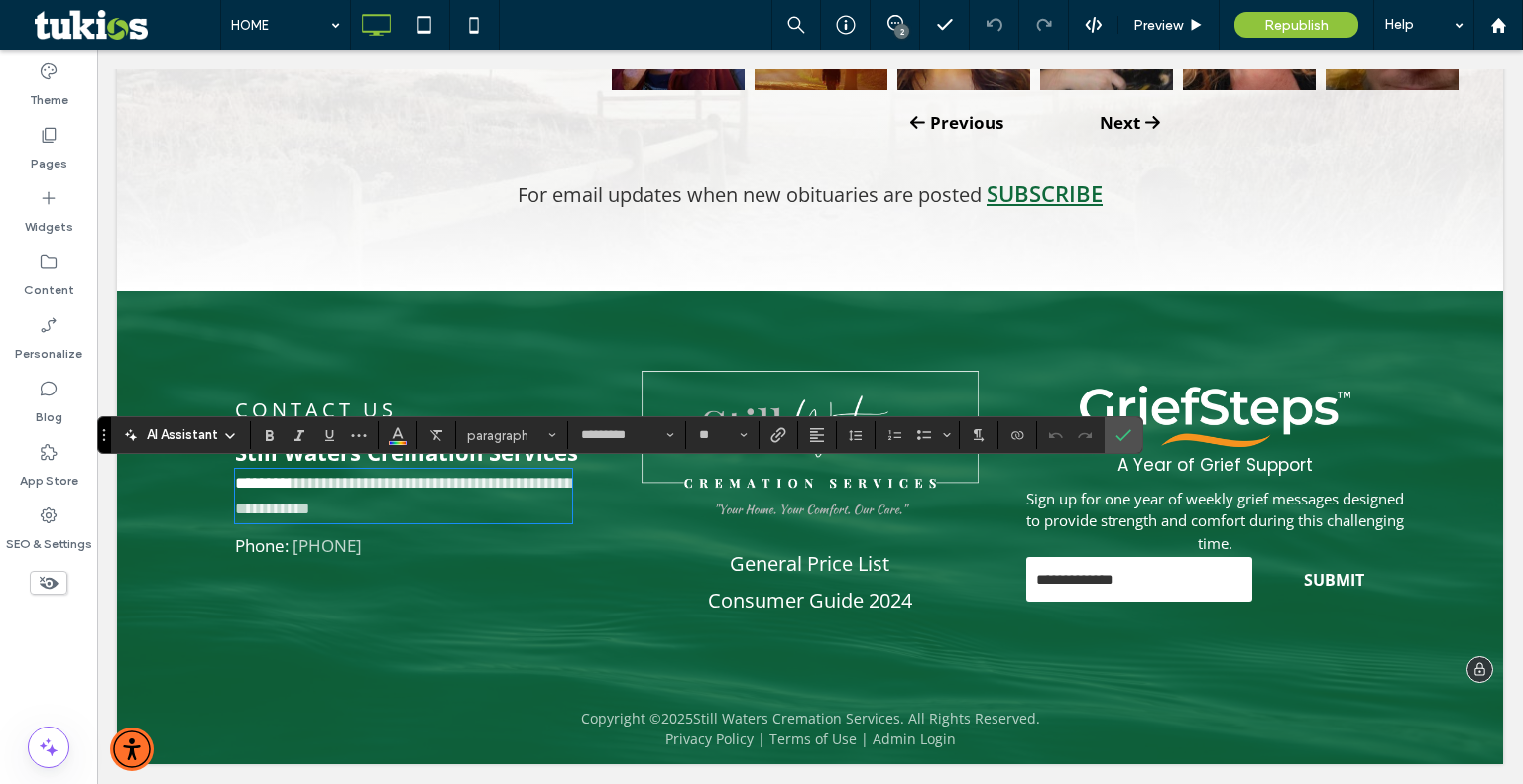 type on "*********" 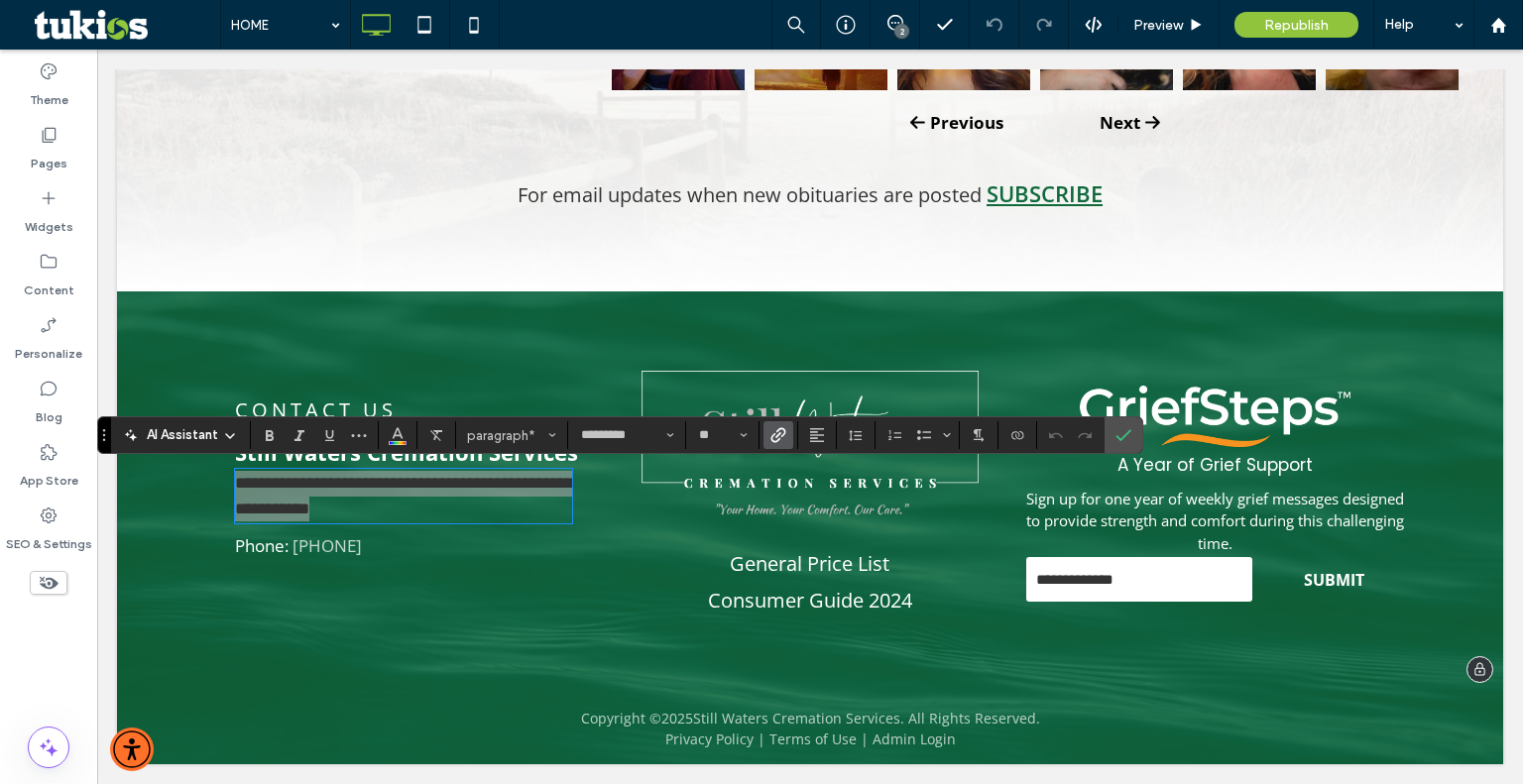 click 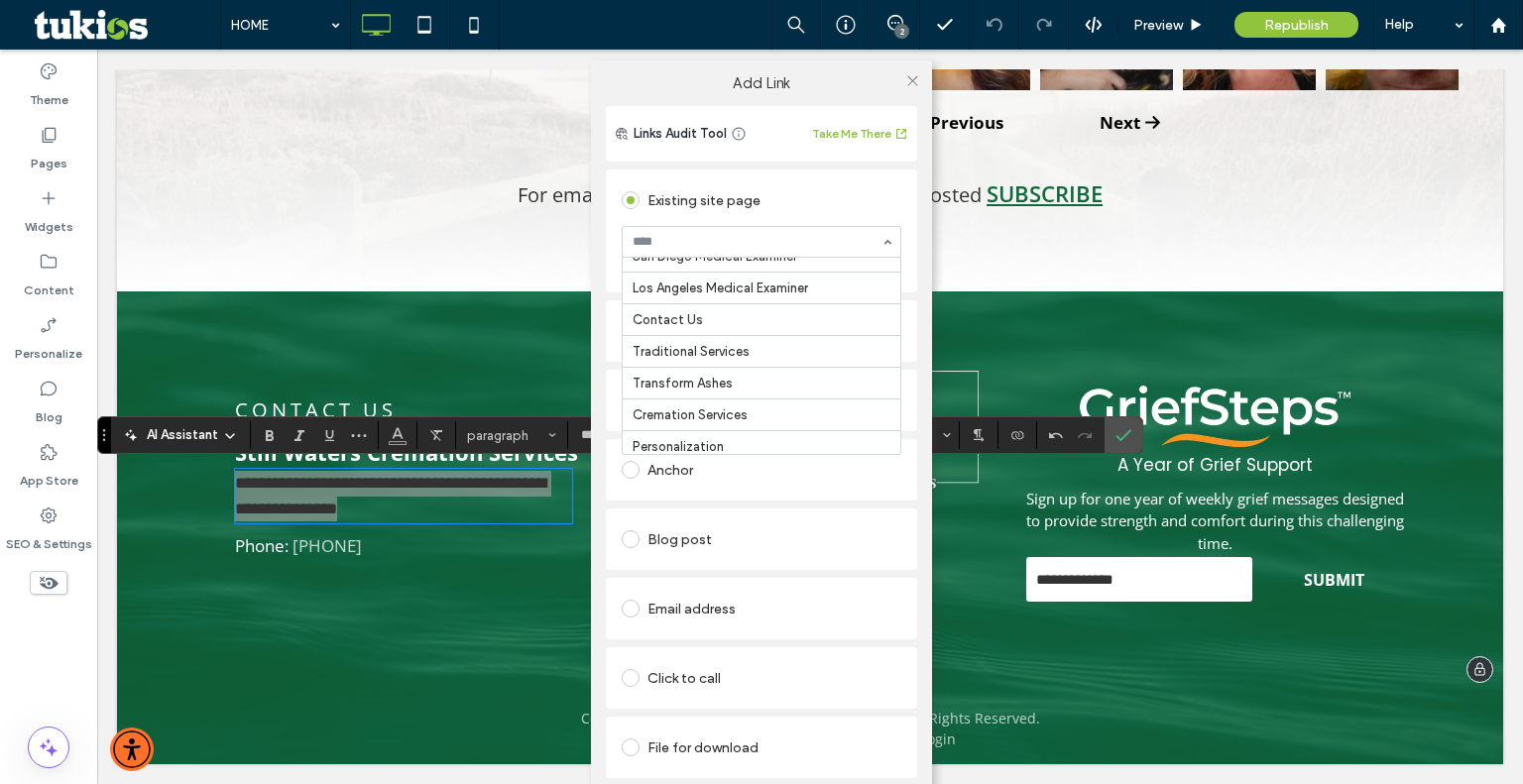 scroll, scrollTop: 301, scrollLeft: 0, axis: vertical 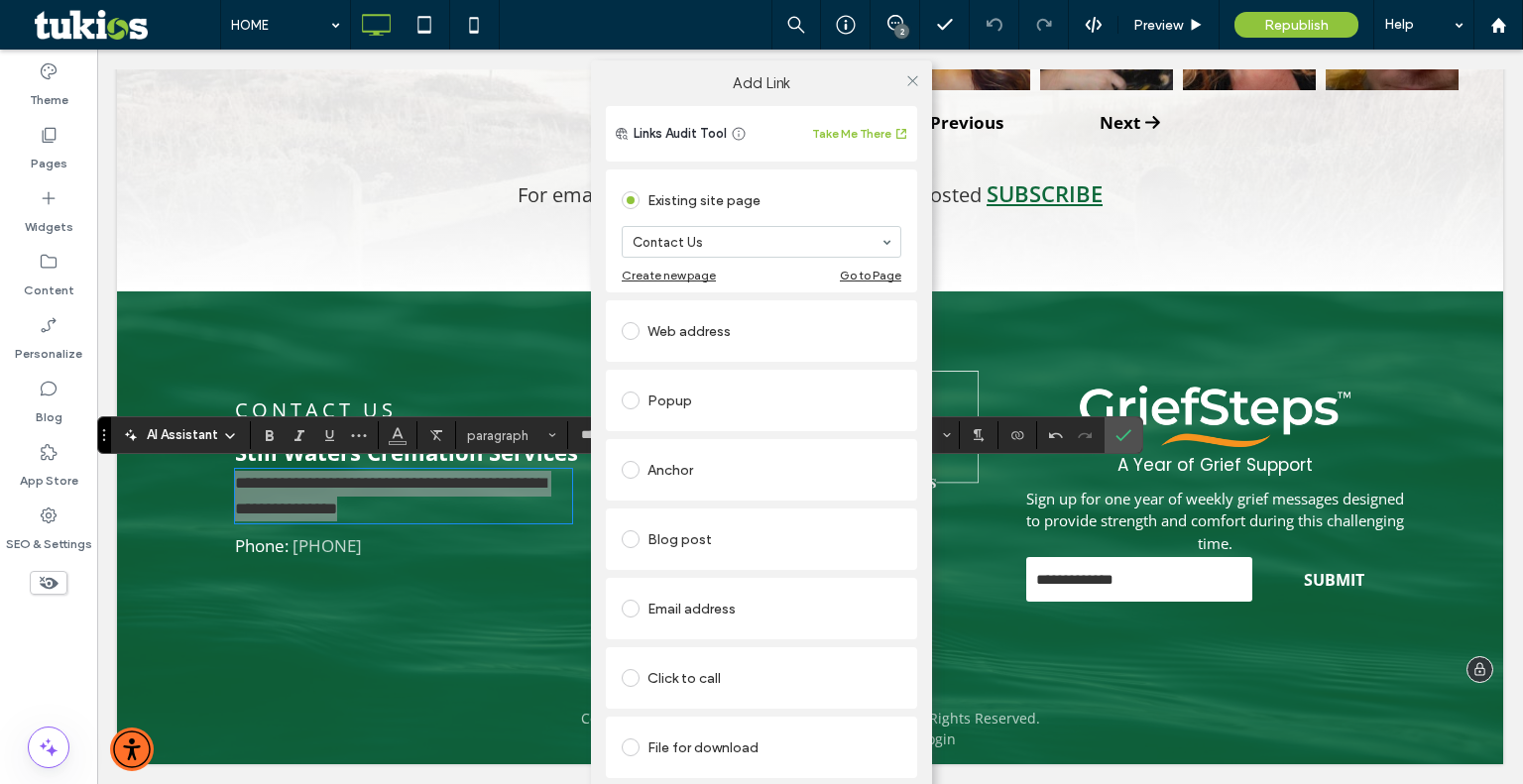 click on "Add Link Links Audit Tool Take Me There Existing site page Contact Us Create new page Go to Page Web address Popup Anchor Blog post Email address Click to call File for download Remove link" at bounding box center [762, 447] 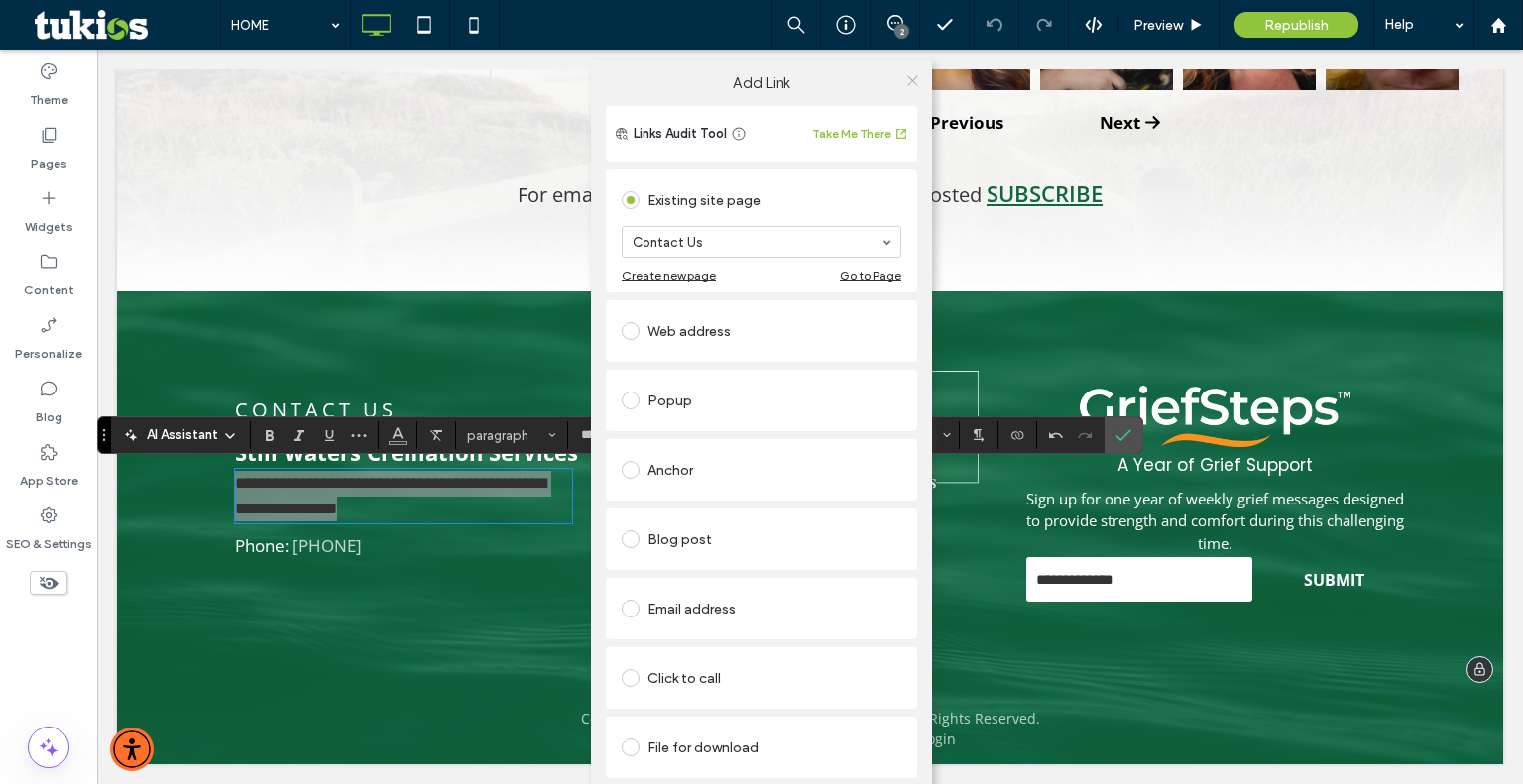 click 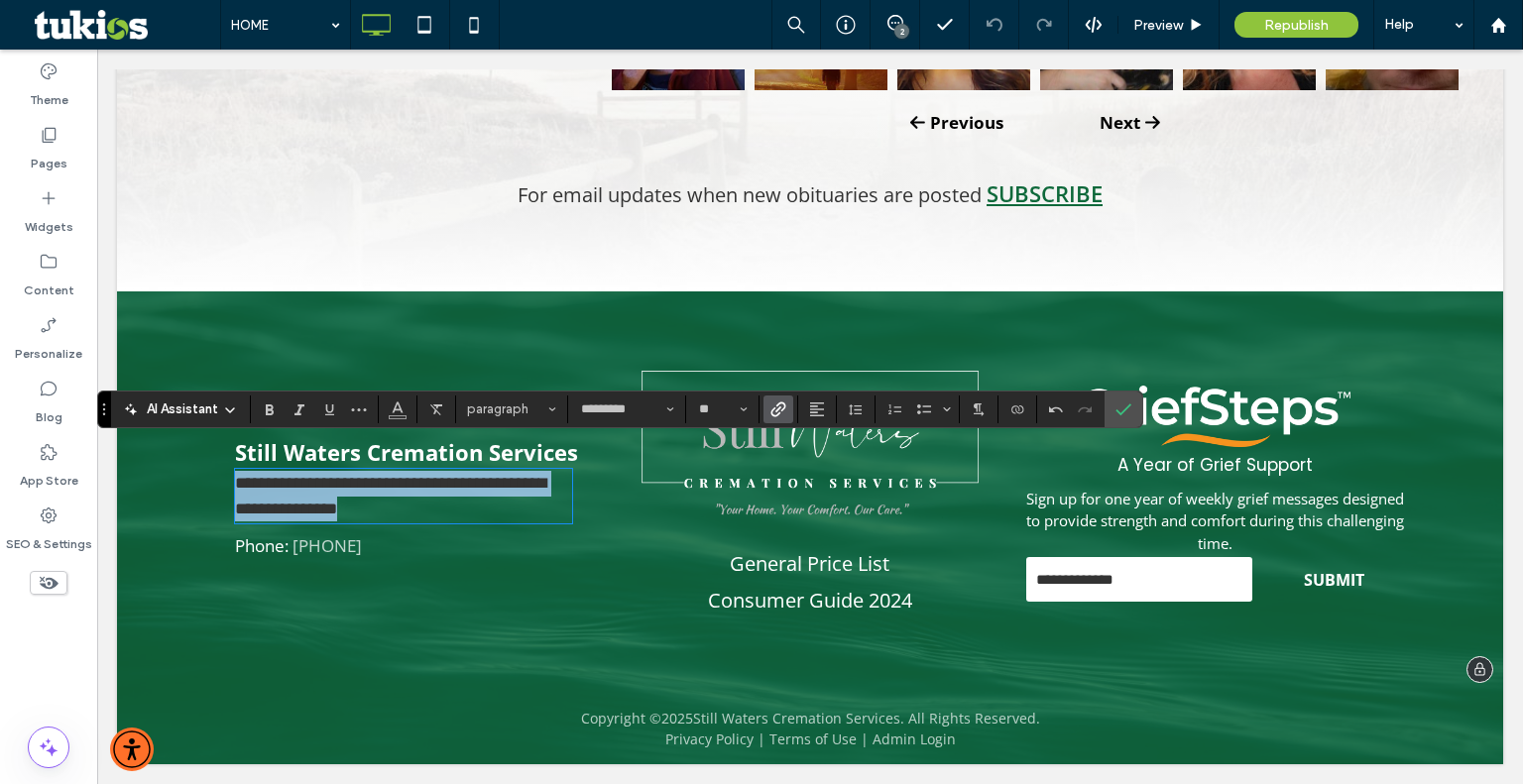 scroll, scrollTop: 4784, scrollLeft: 0, axis: vertical 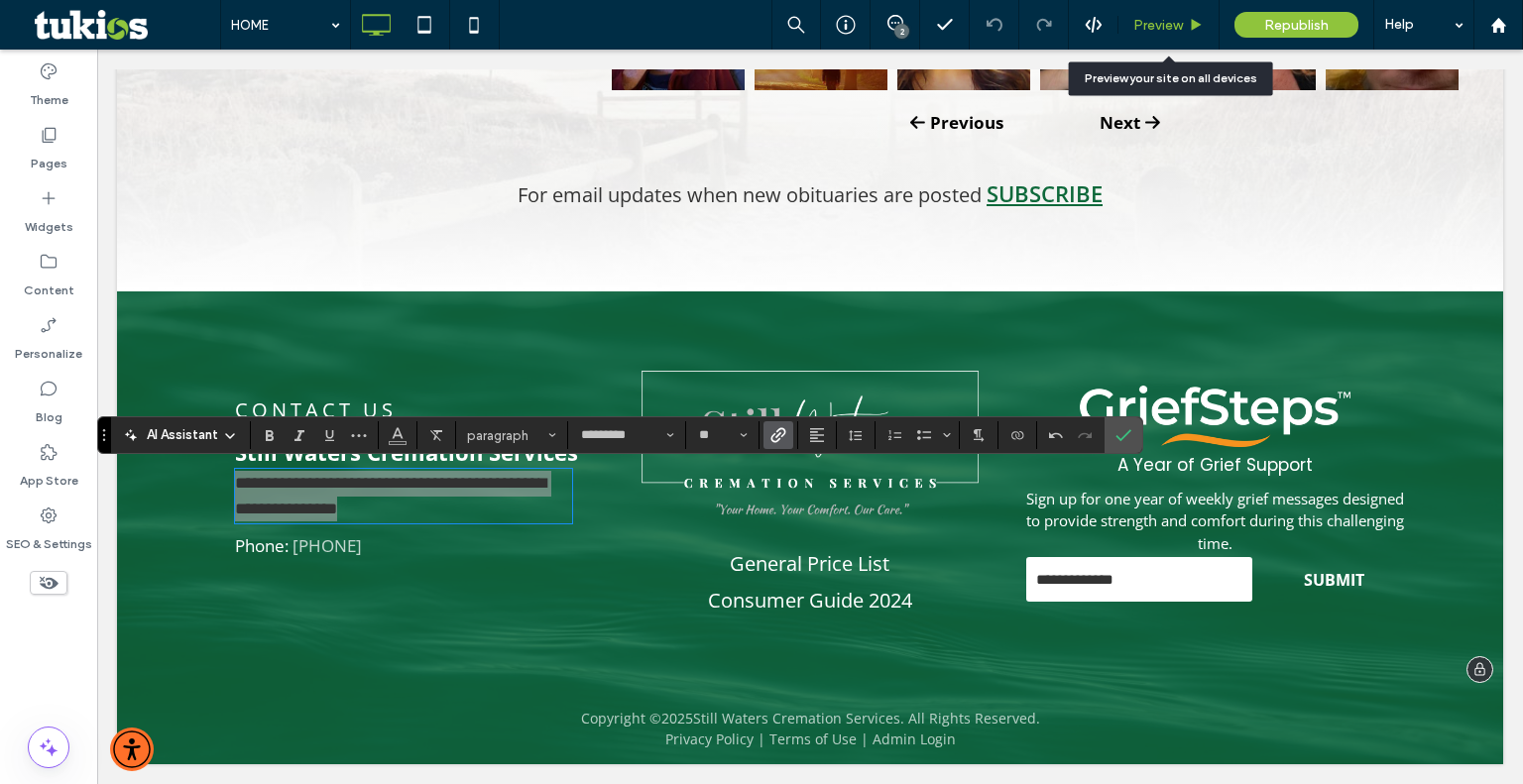 click on "Preview" at bounding box center [1158, 25] 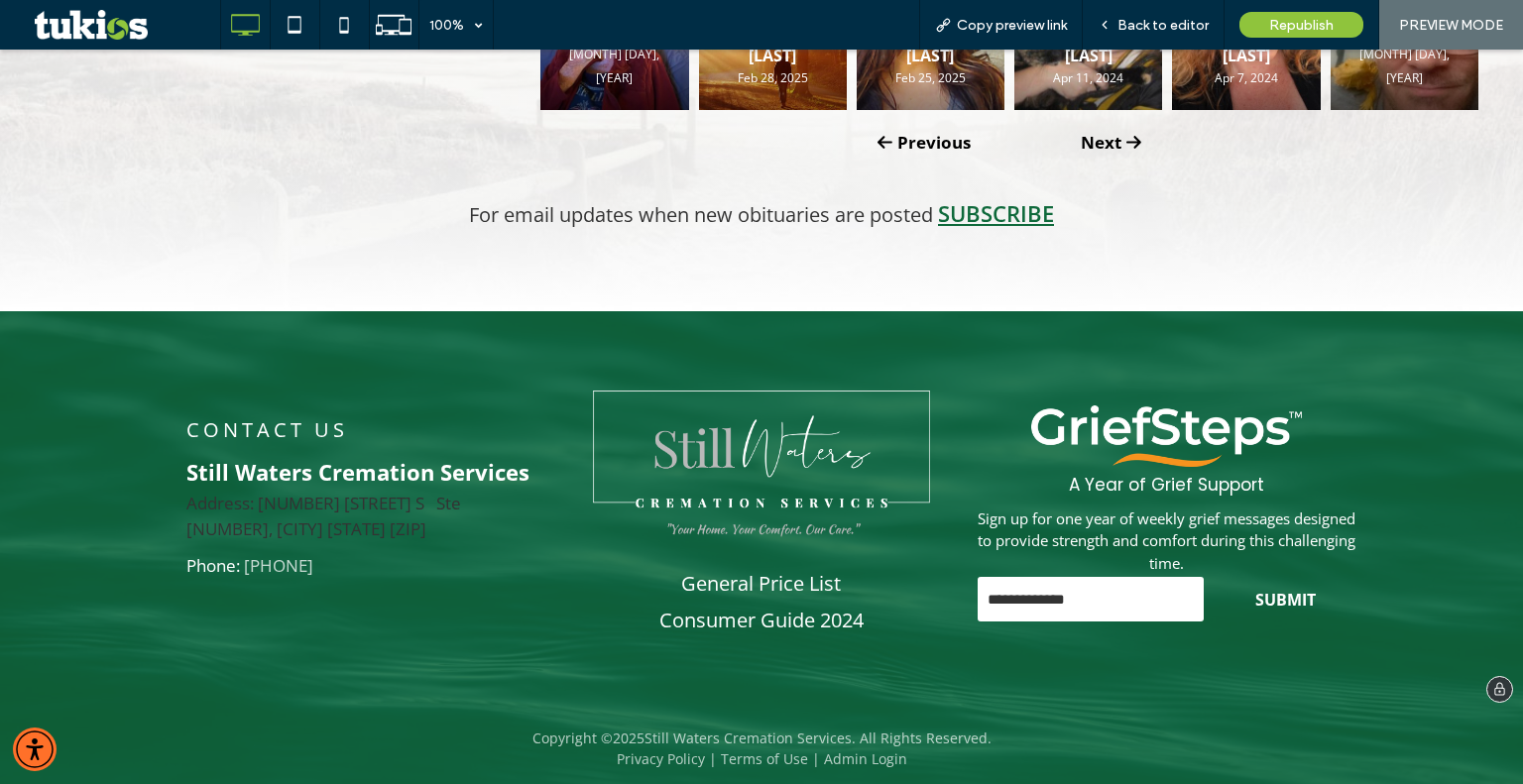 scroll, scrollTop: 4766, scrollLeft: 0, axis: vertical 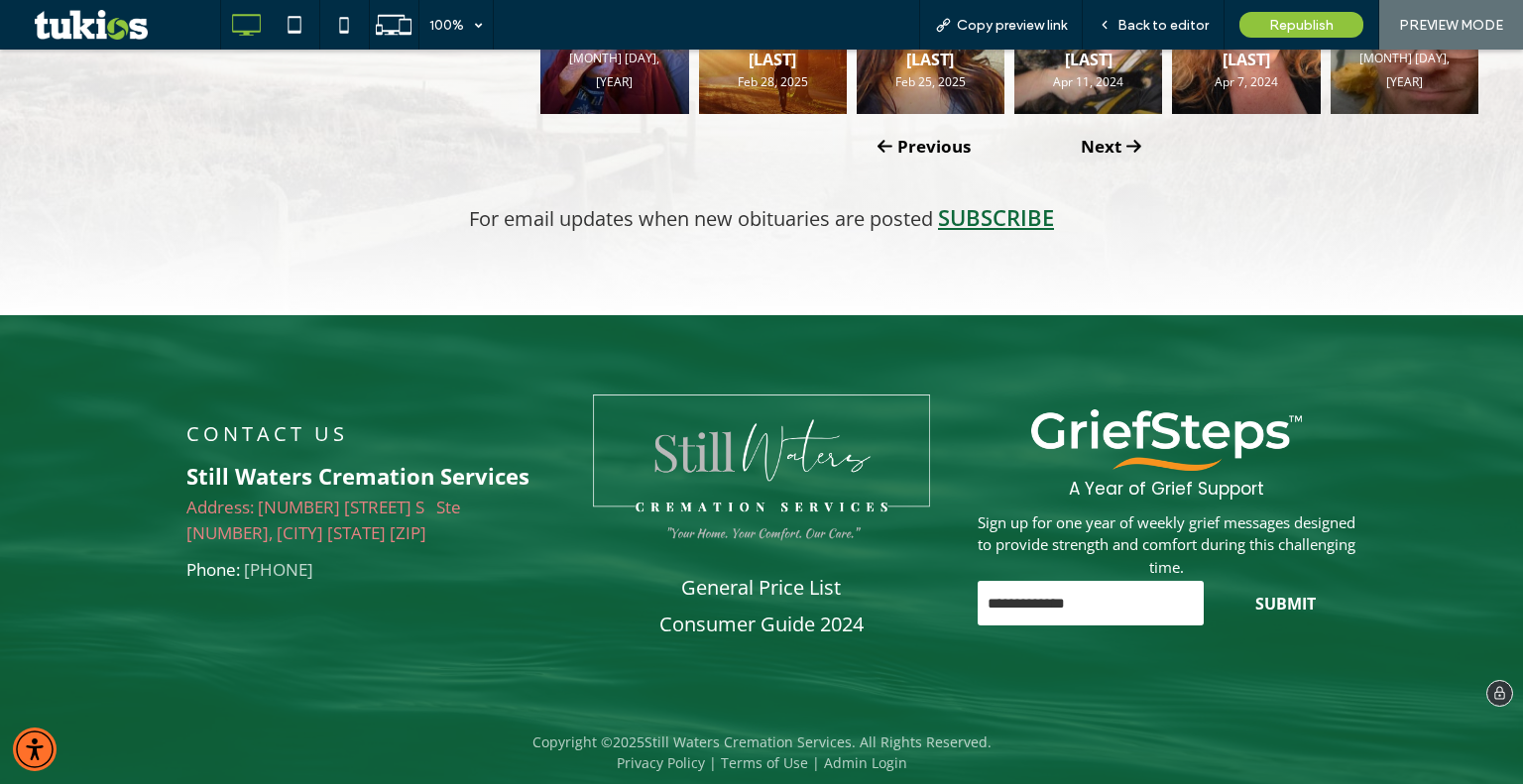 click on "Address: [NUMBER] [STREET]   Ste [NUMBER], [CITY] [STATE] [POSTAL_CODE]" at bounding box center [323, 519] 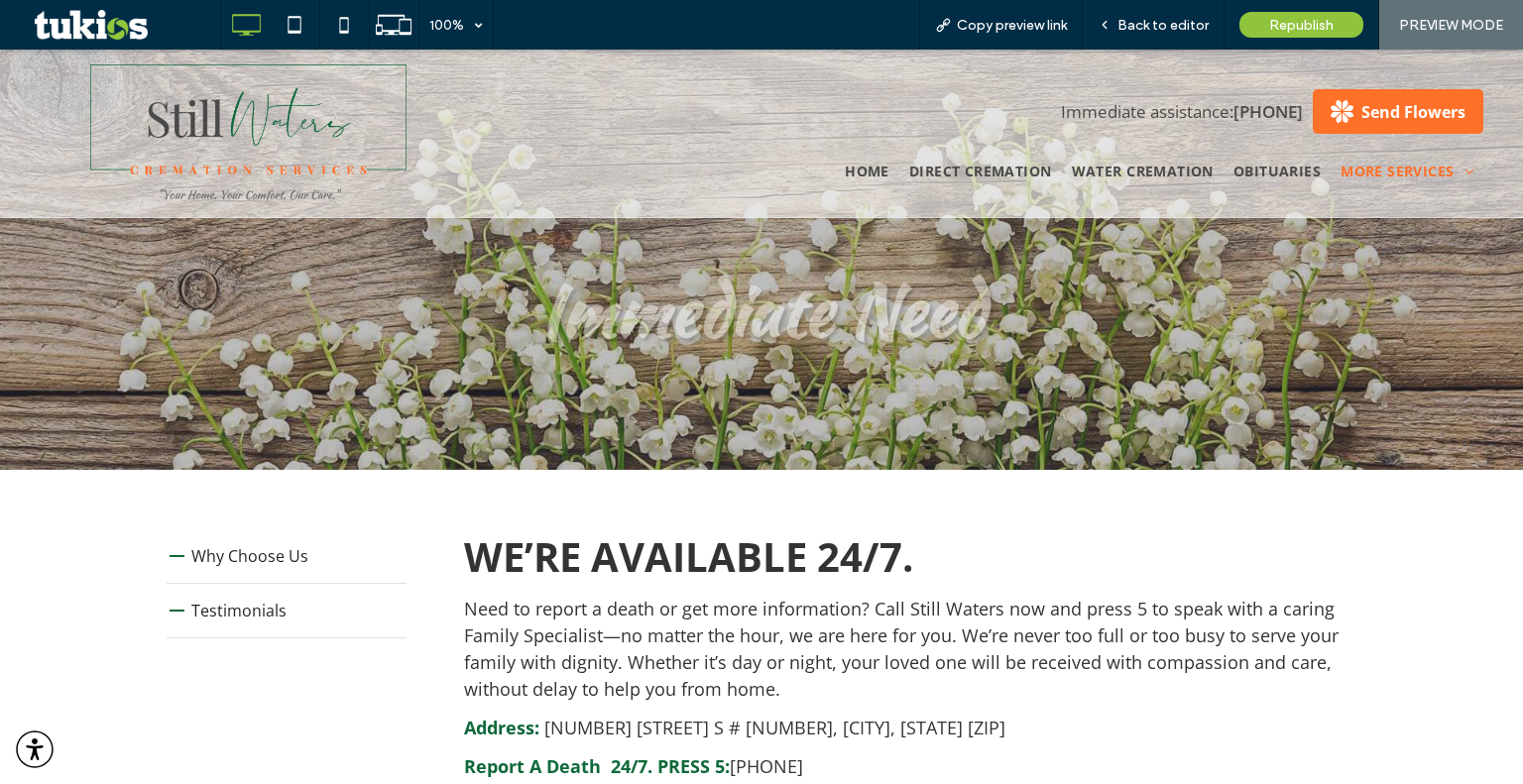 scroll, scrollTop: 0, scrollLeft: 0, axis: both 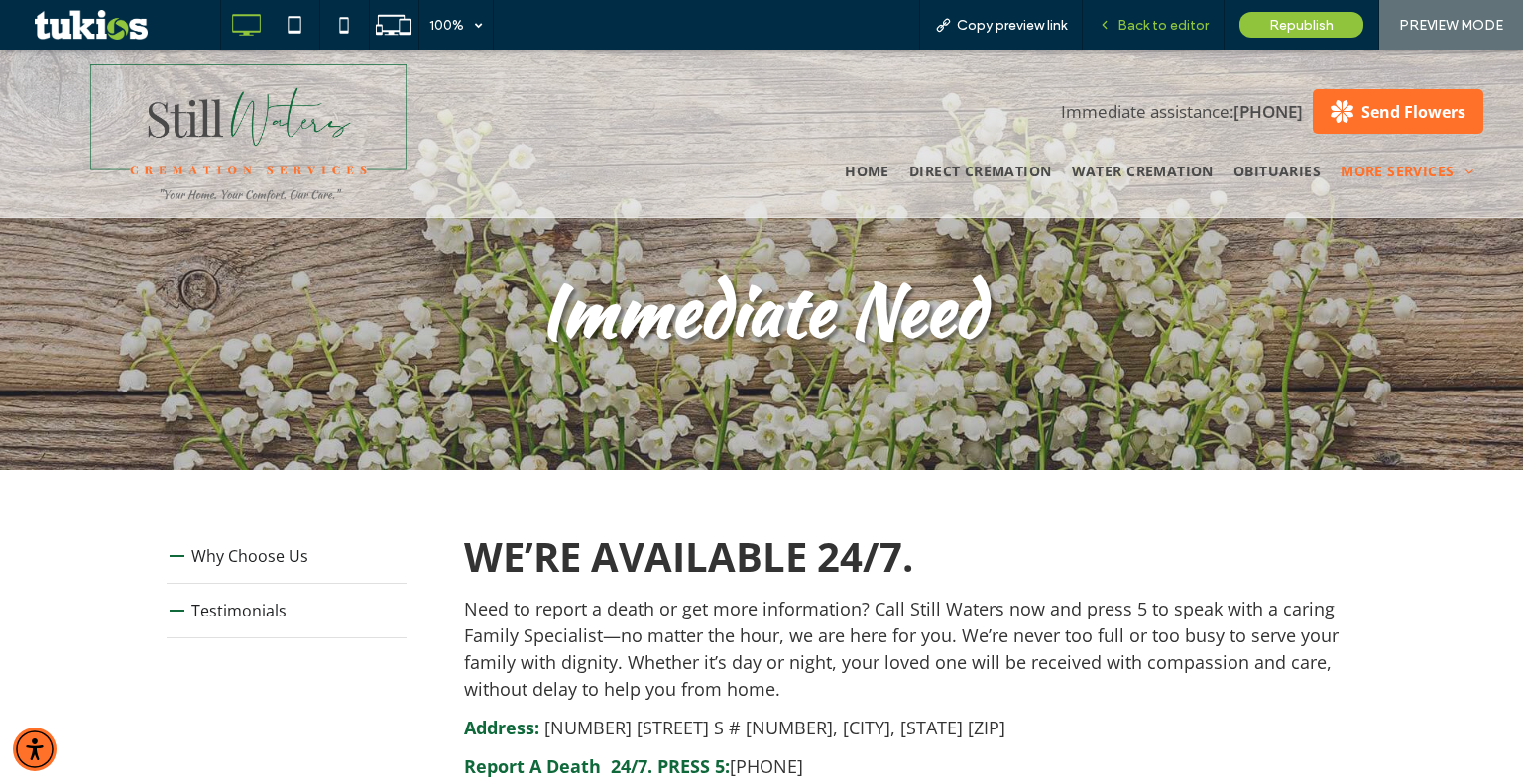 click on "Back to editor" at bounding box center [1153, 25] 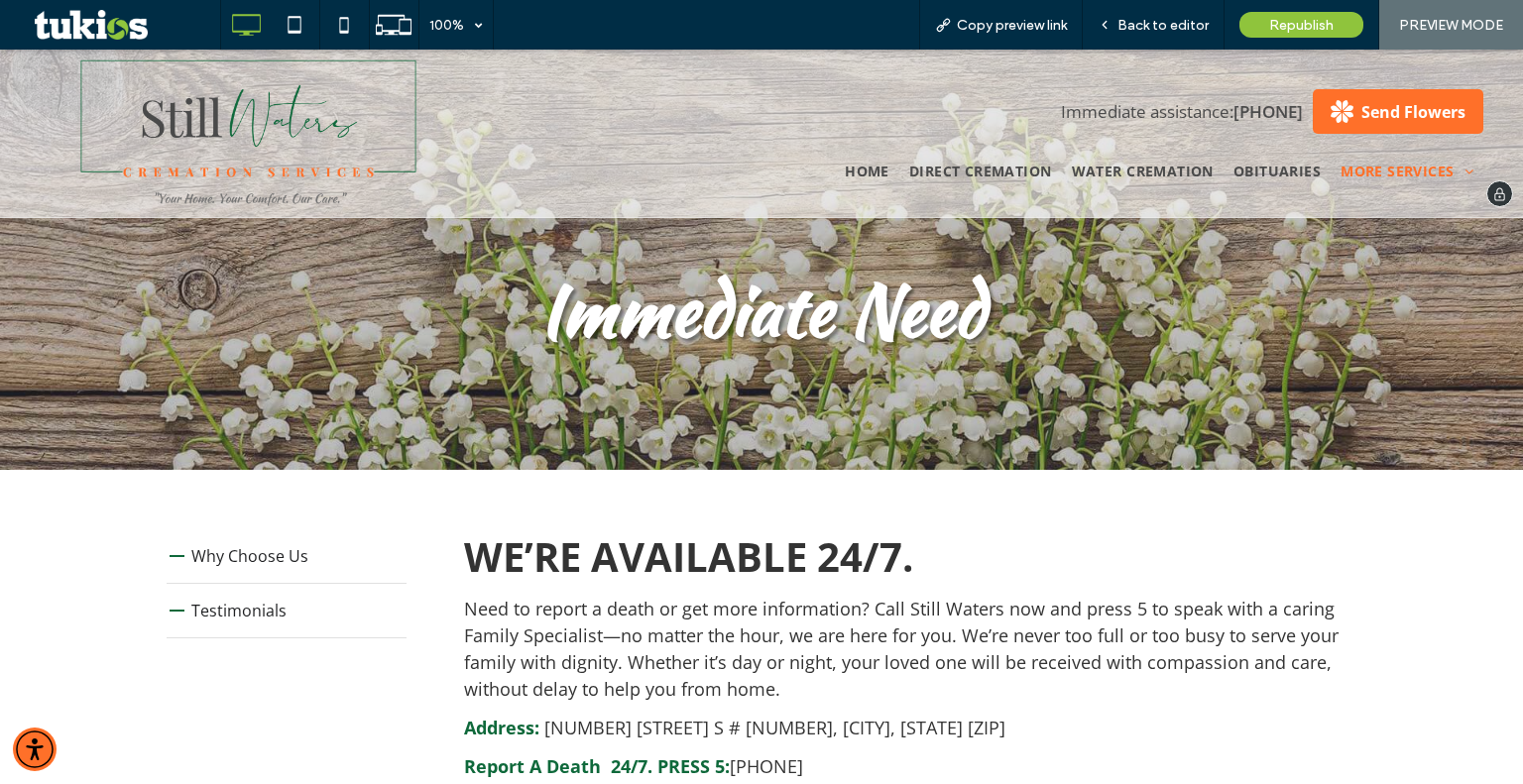 click at bounding box center [249, 134] 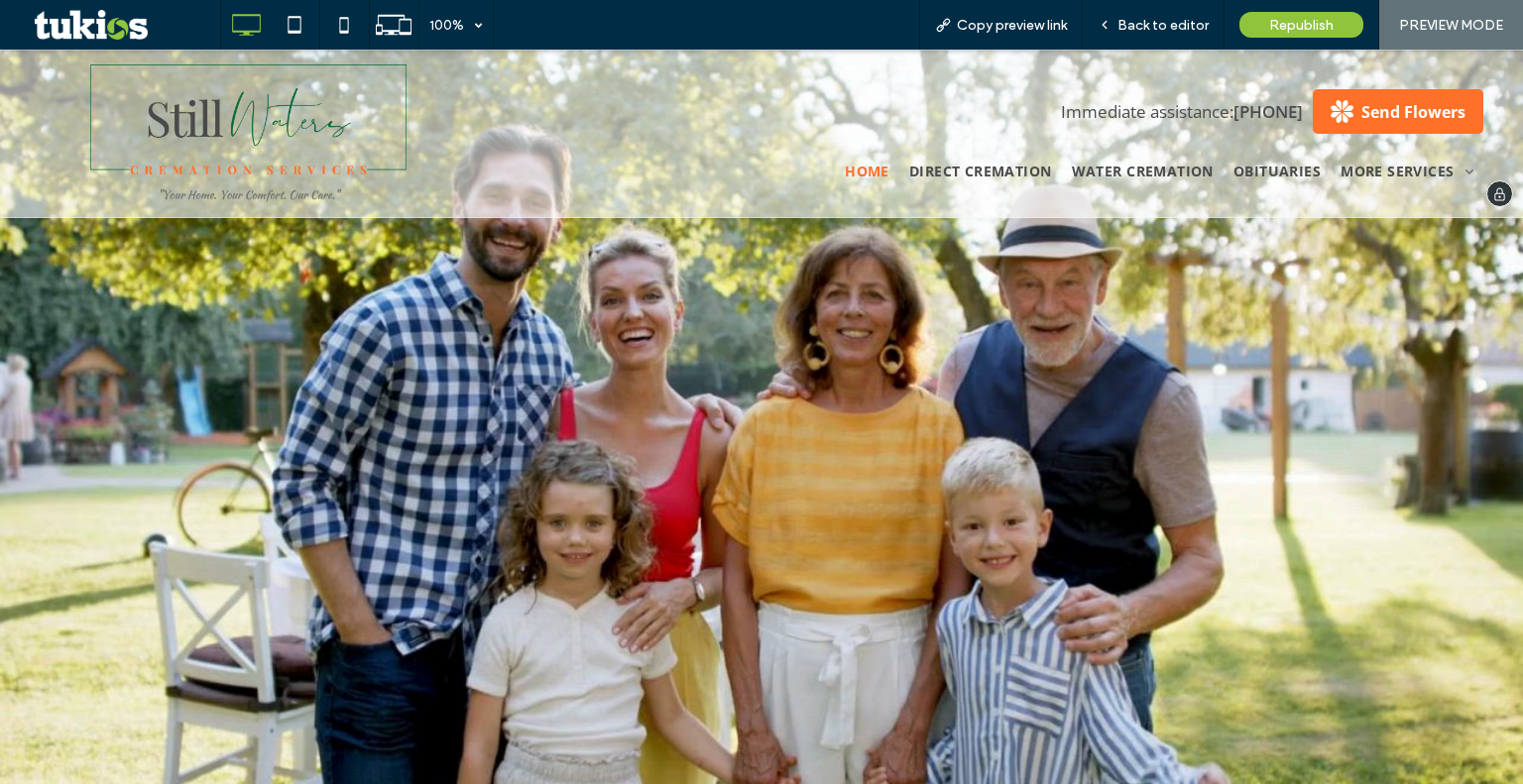 scroll, scrollTop: 0, scrollLeft: 0, axis: both 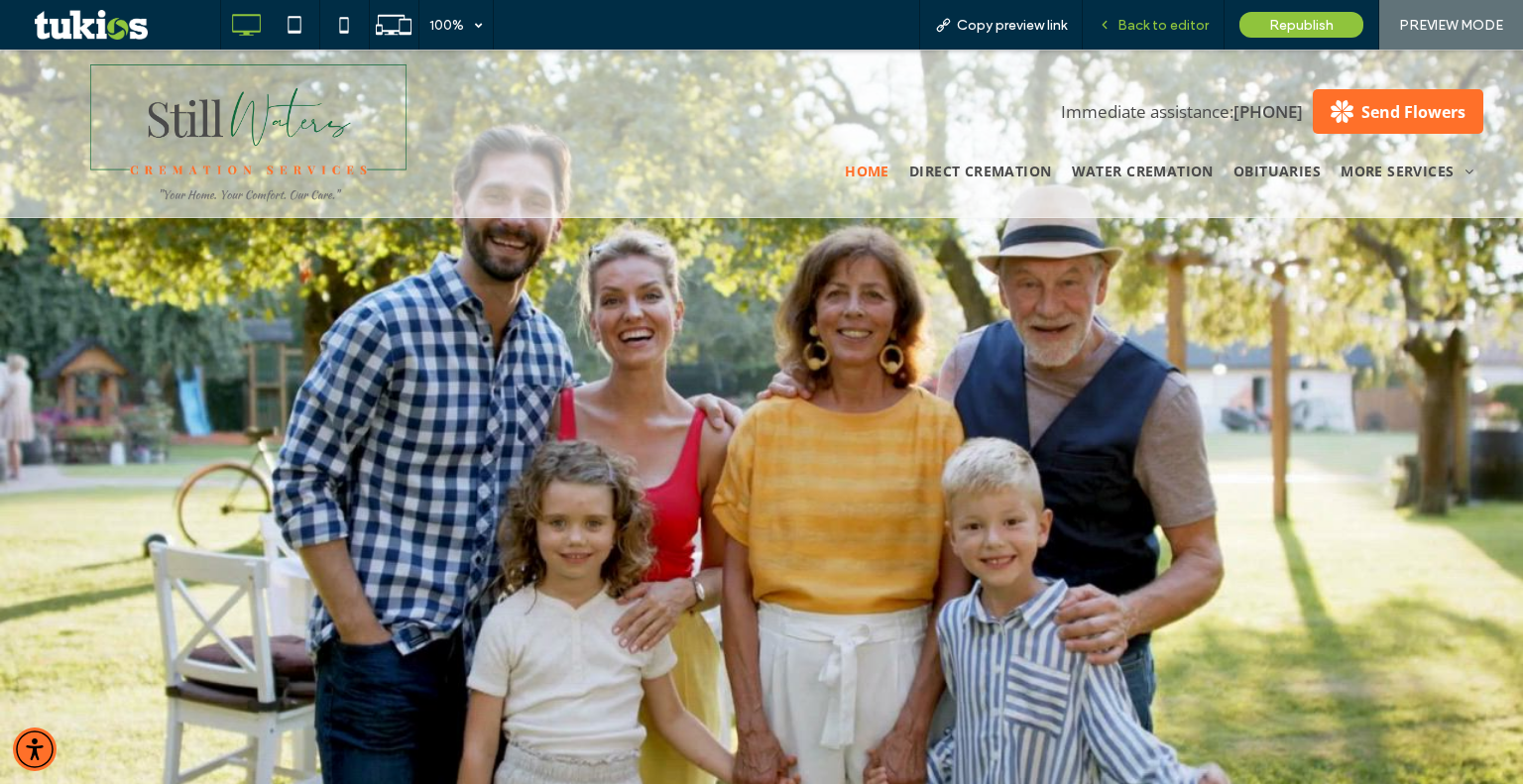 click on "Back to editor" at bounding box center [1153, 25] 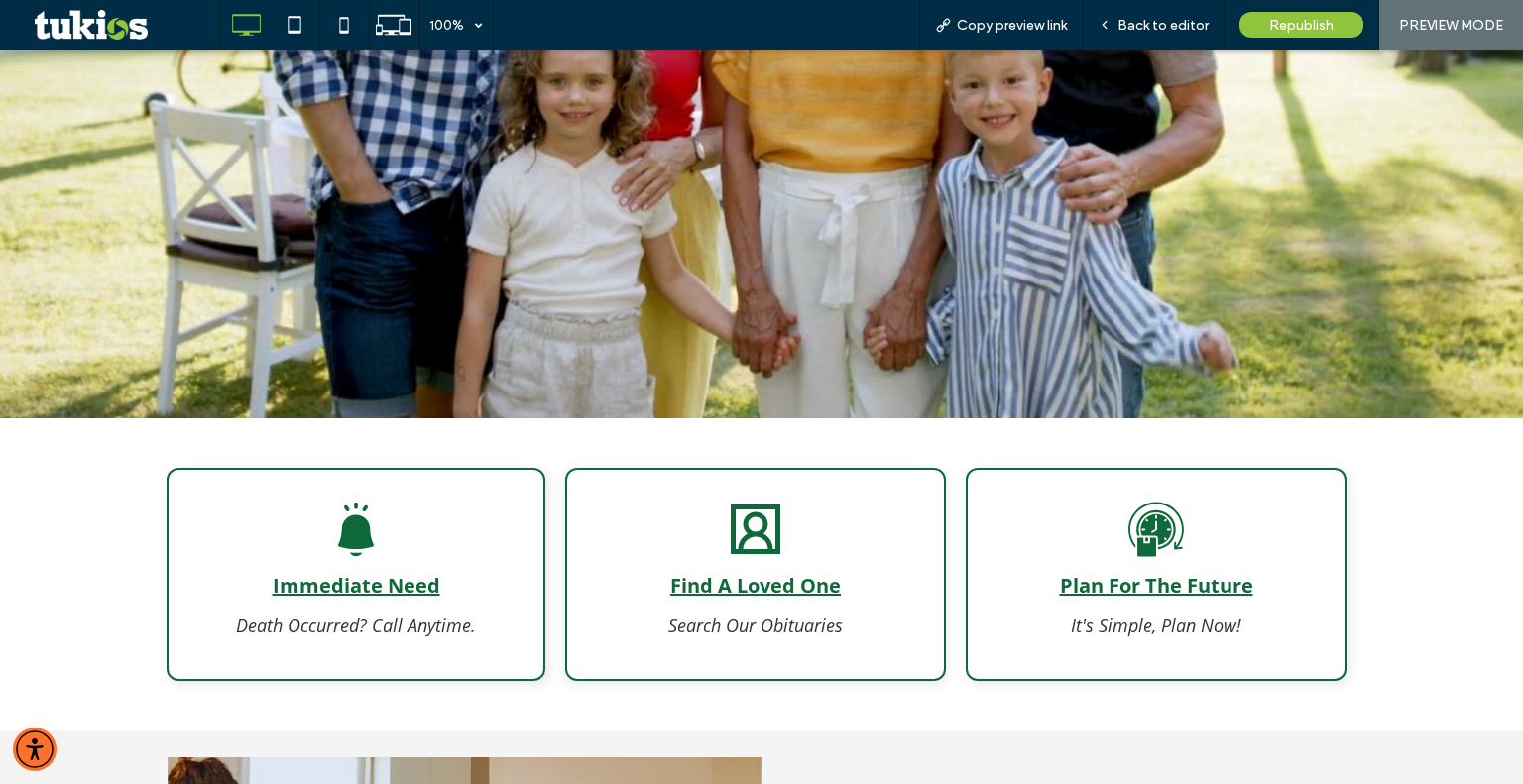 scroll, scrollTop: 301, scrollLeft: 0, axis: vertical 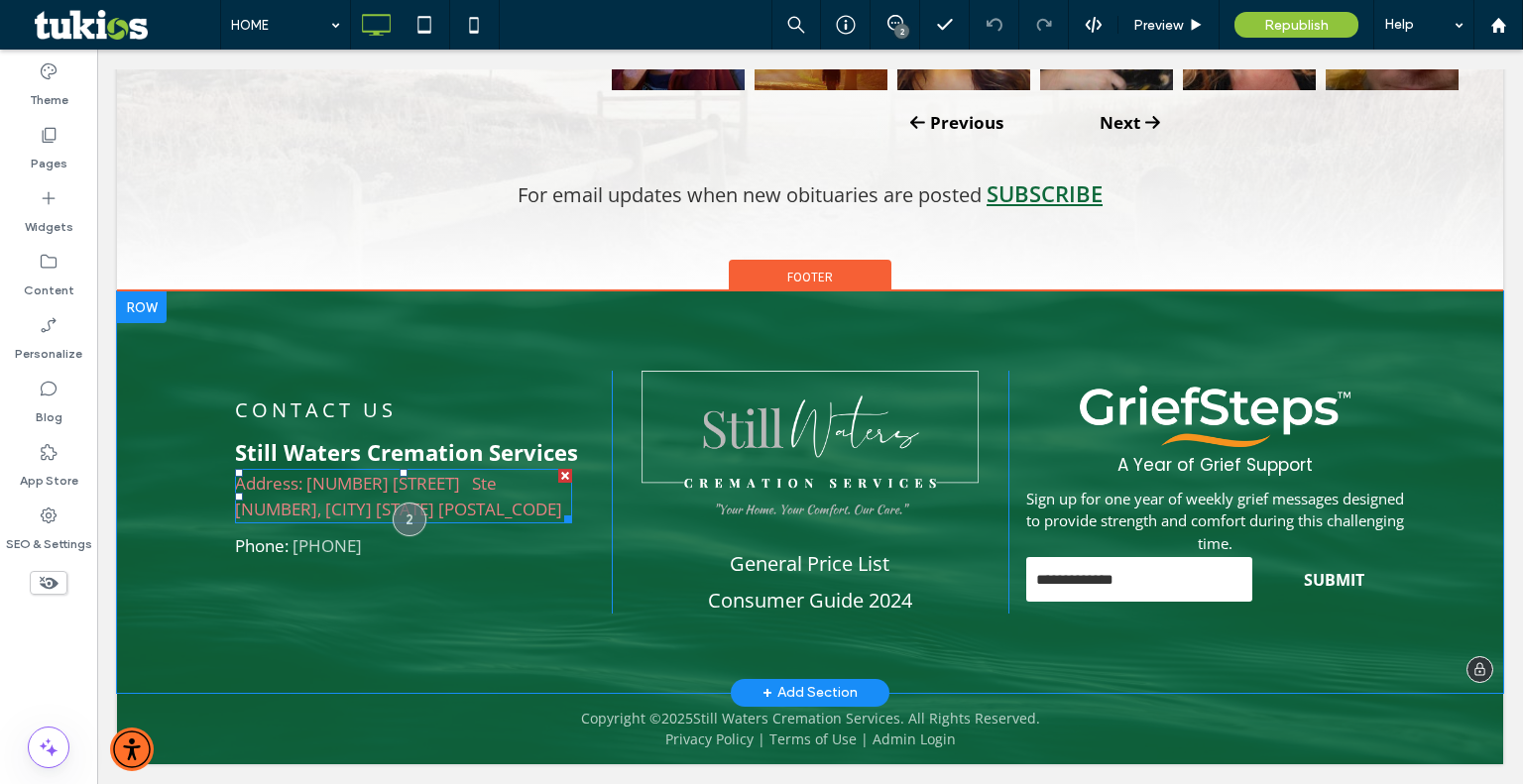 click on "Address: [NUMBER] [STREET]   Ste [NUMBER], [CITY] [STATE] [POSTAL_CODE]" at bounding box center (399, 496) 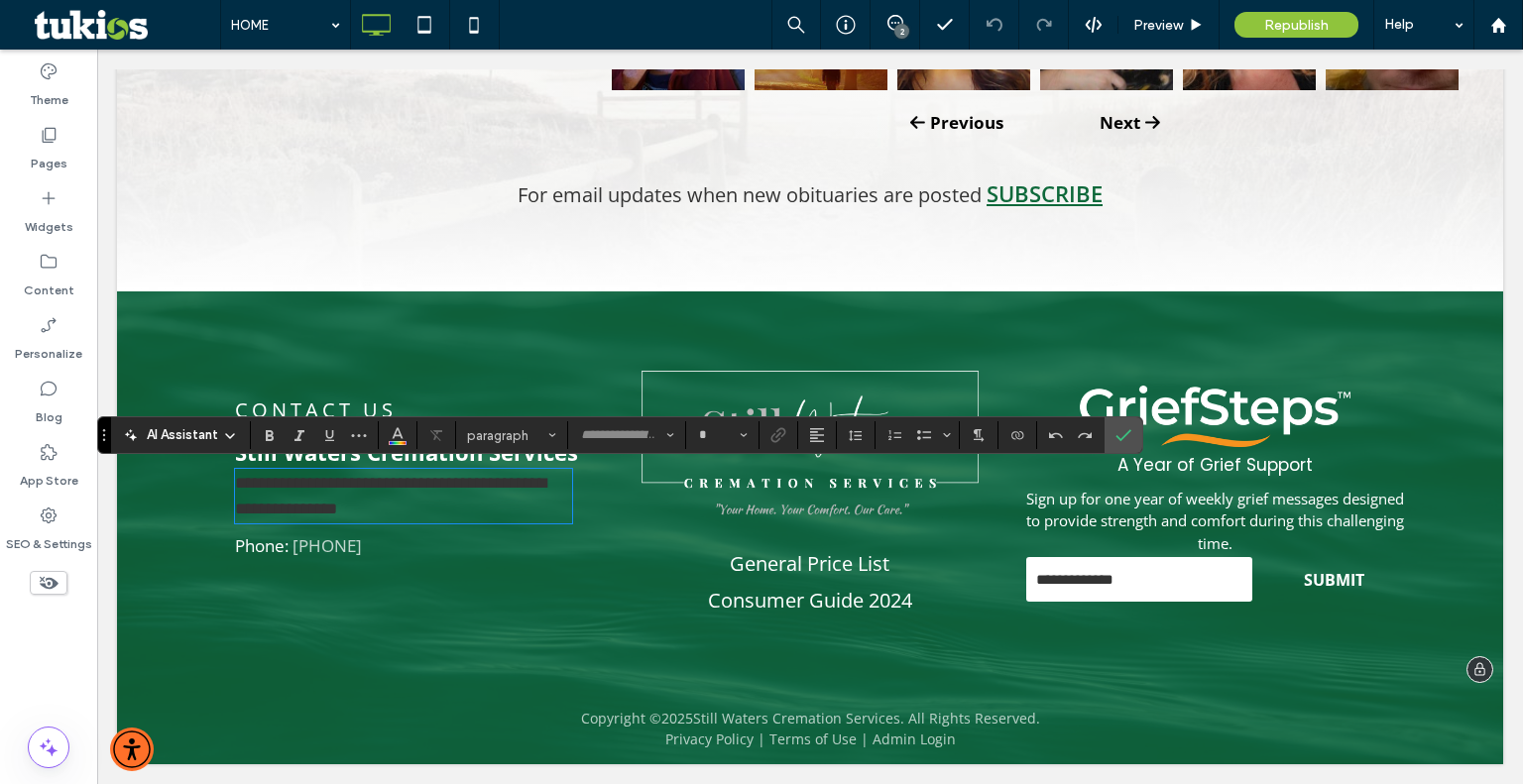 type on "*********" 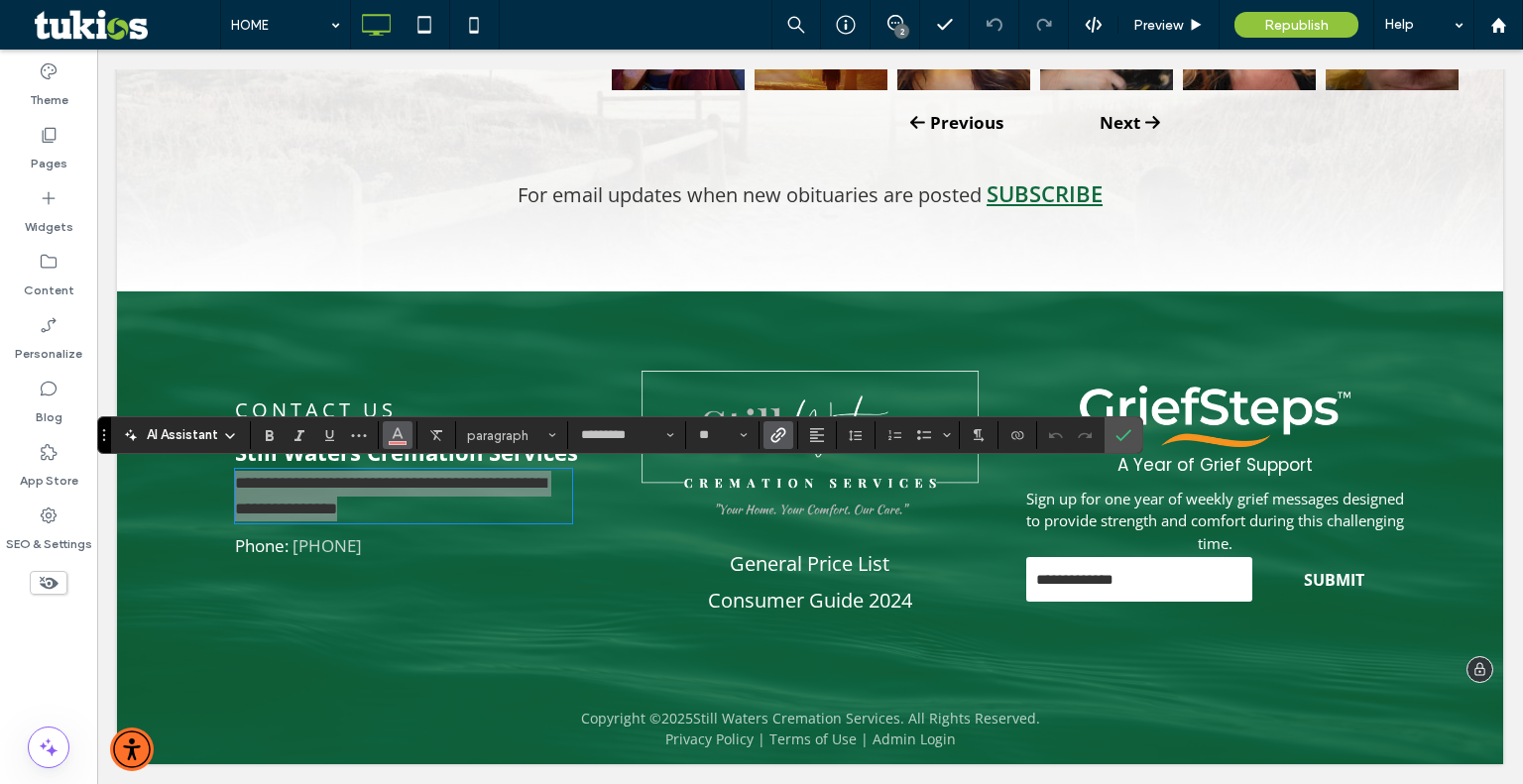 click 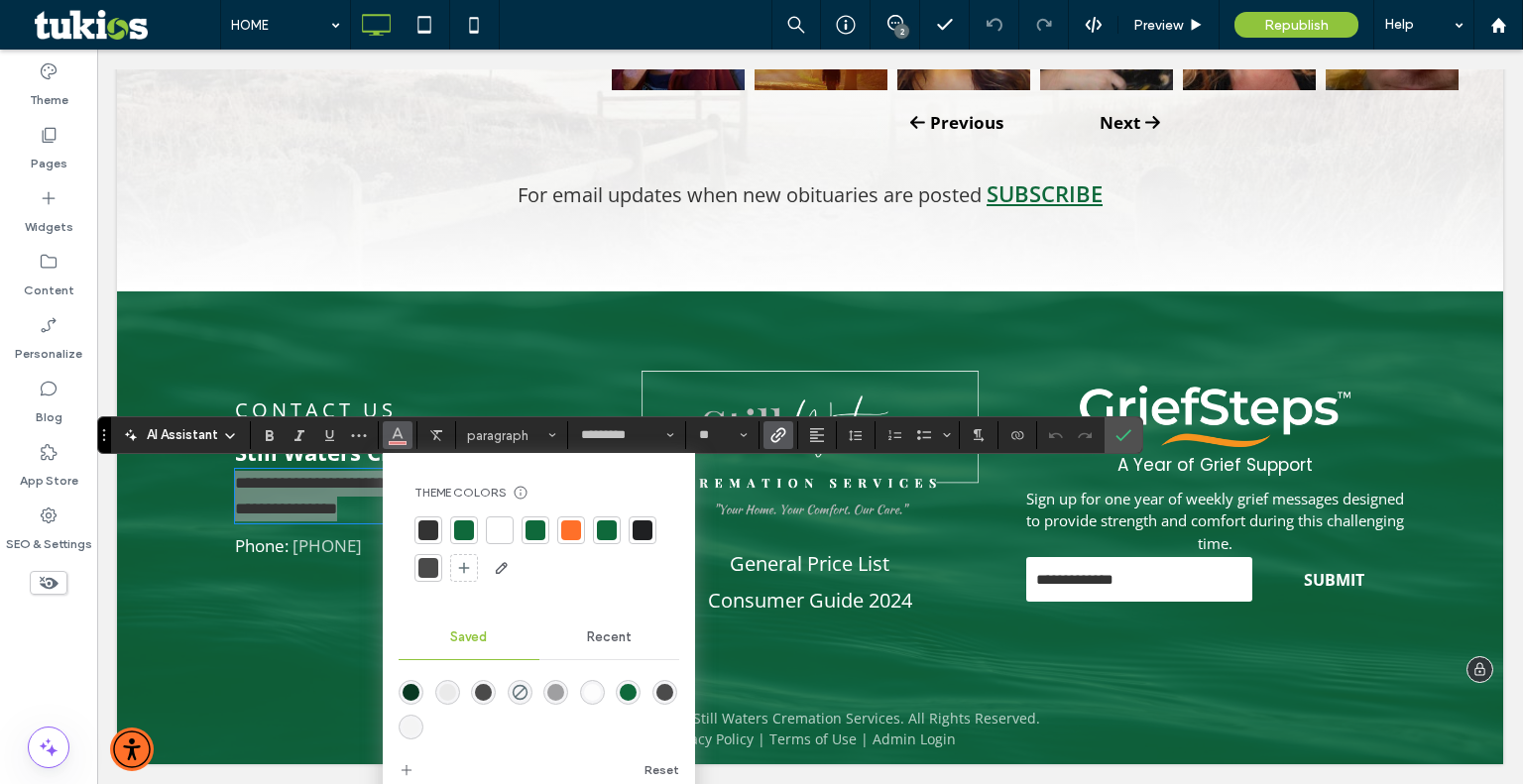 click at bounding box center (500, 530) 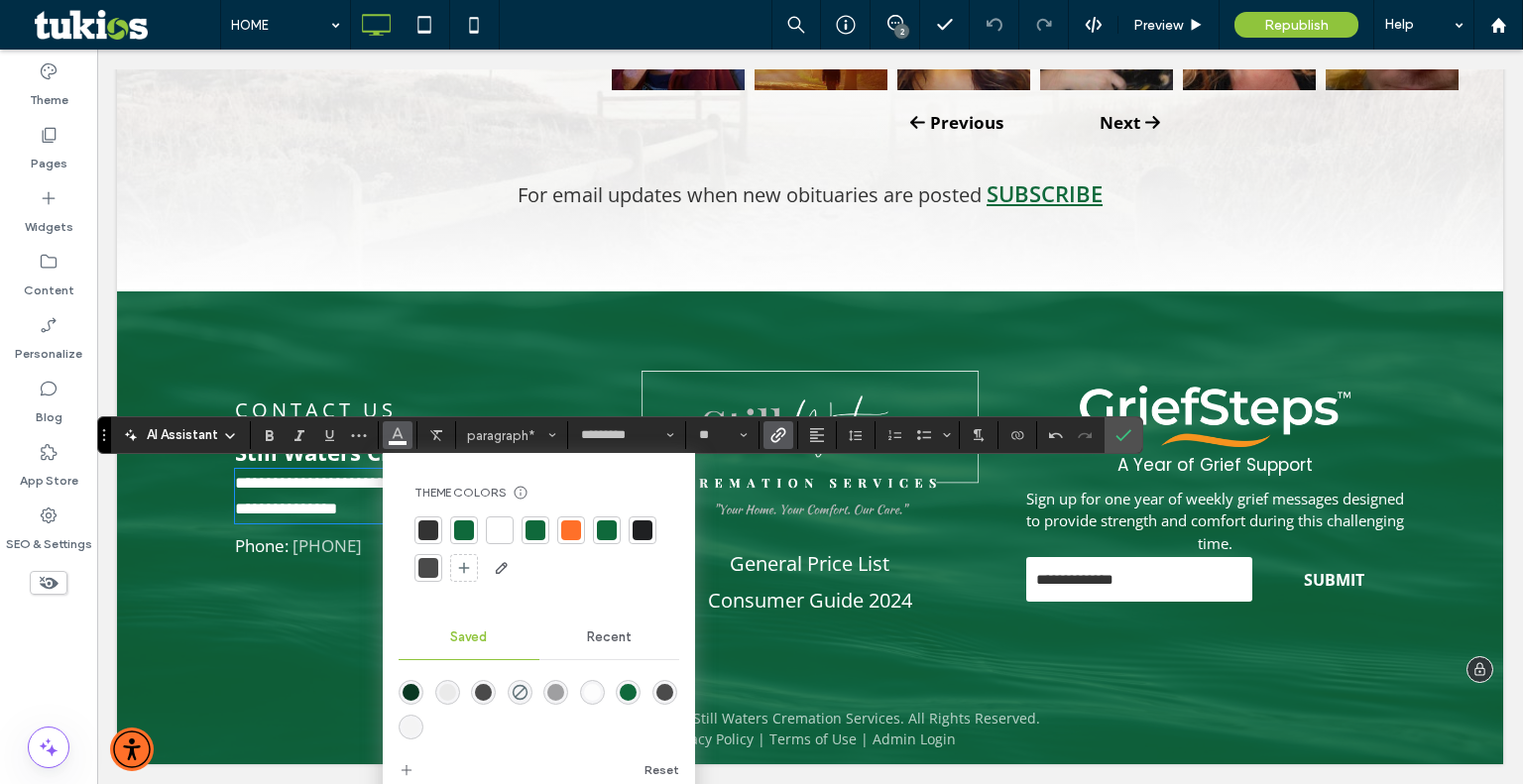 click on "**********" at bounding box center (810, 492) 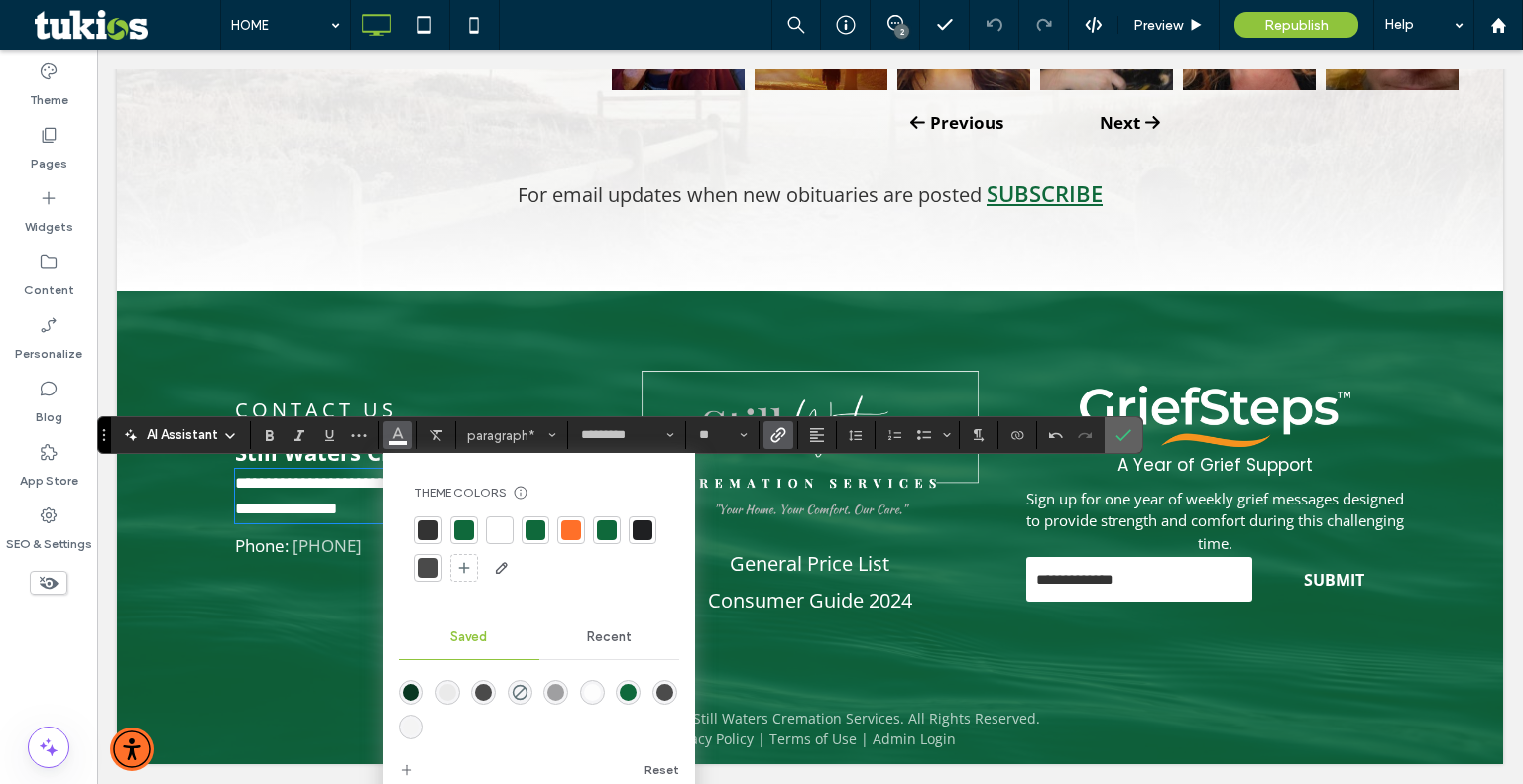 click 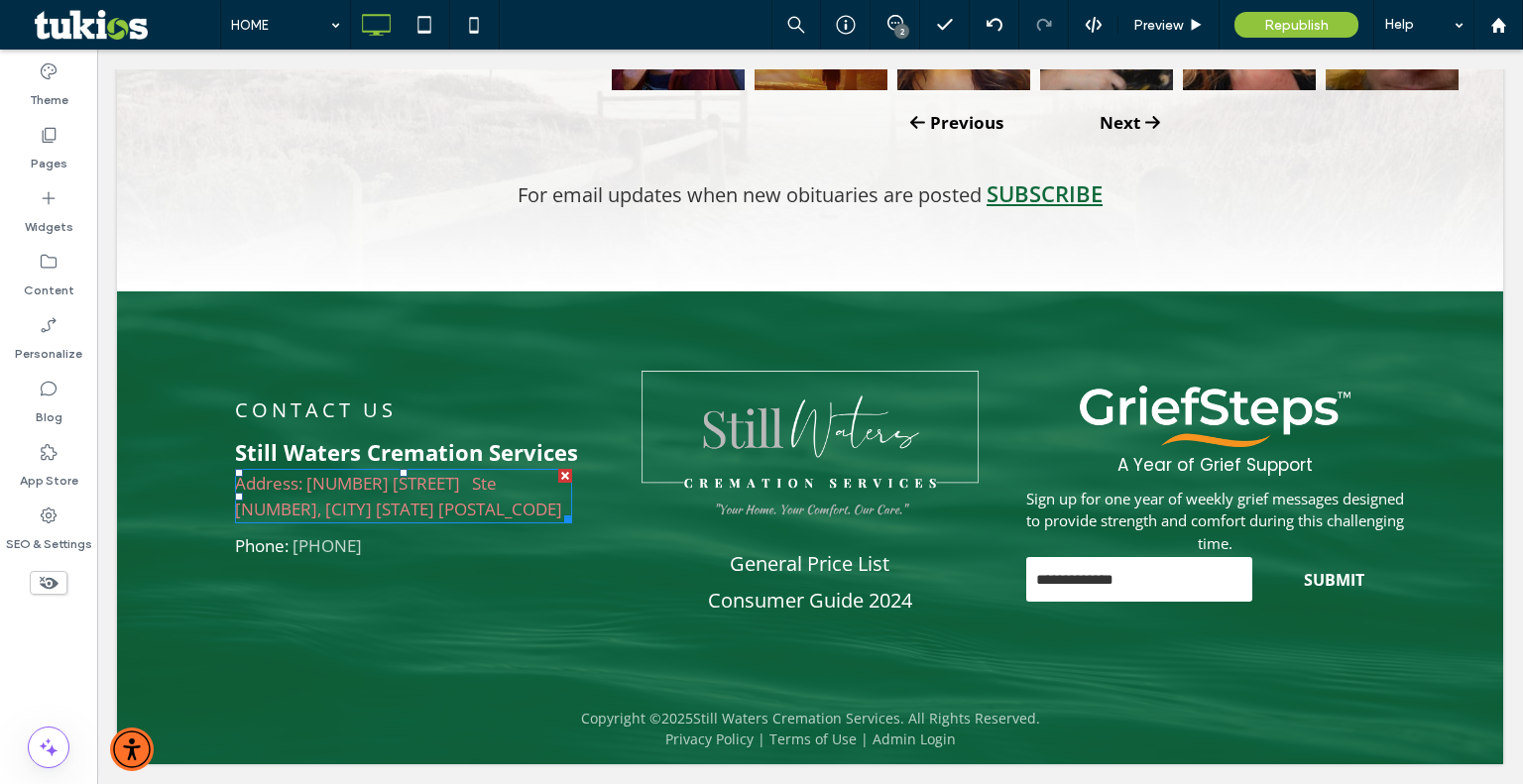click on "Address: [NUMBER] [STREET]   Ste [NUMBER], [CITY] [STATE] [POSTAL_CODE]" at bounding box center [399, 496] 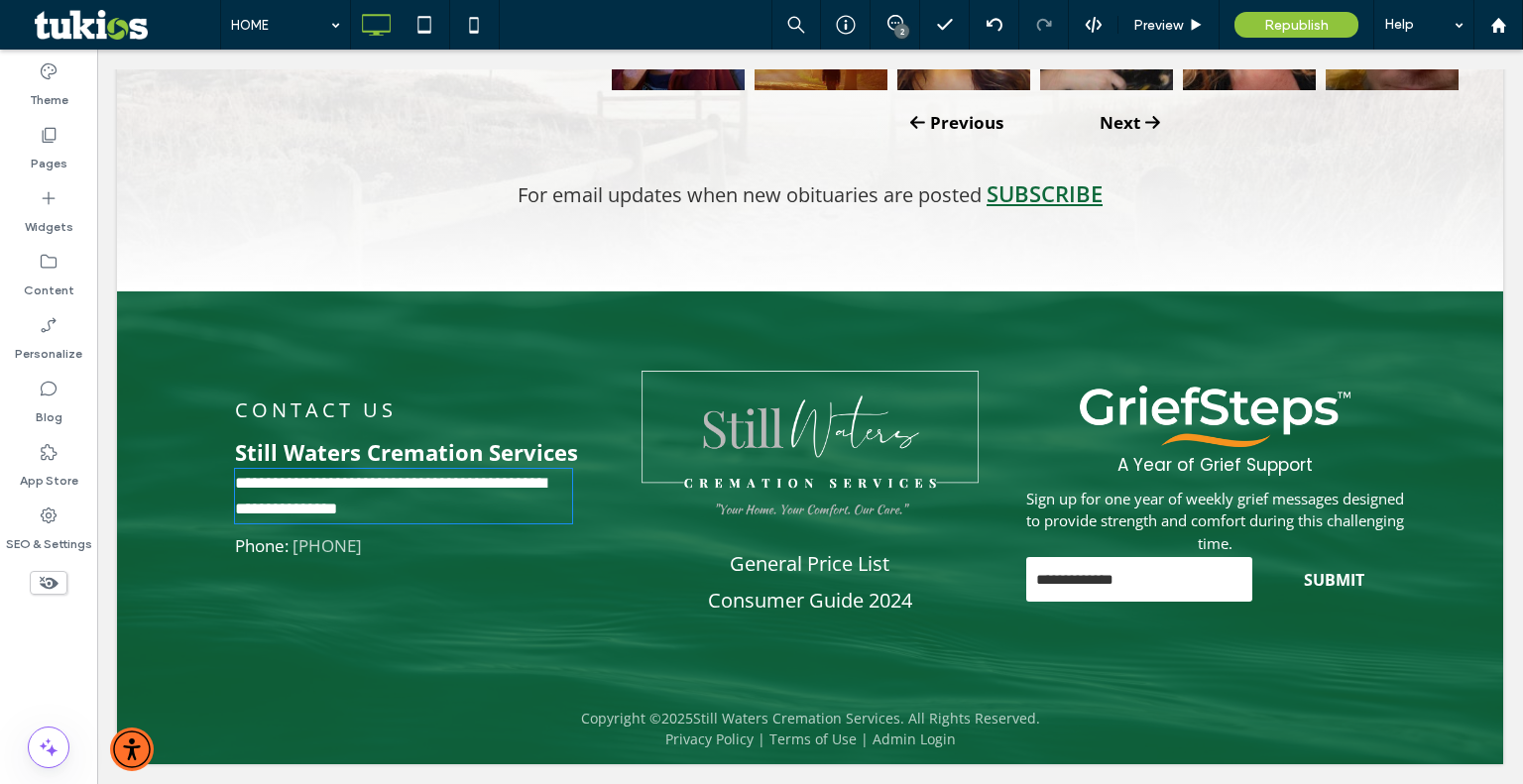 type on "*********" 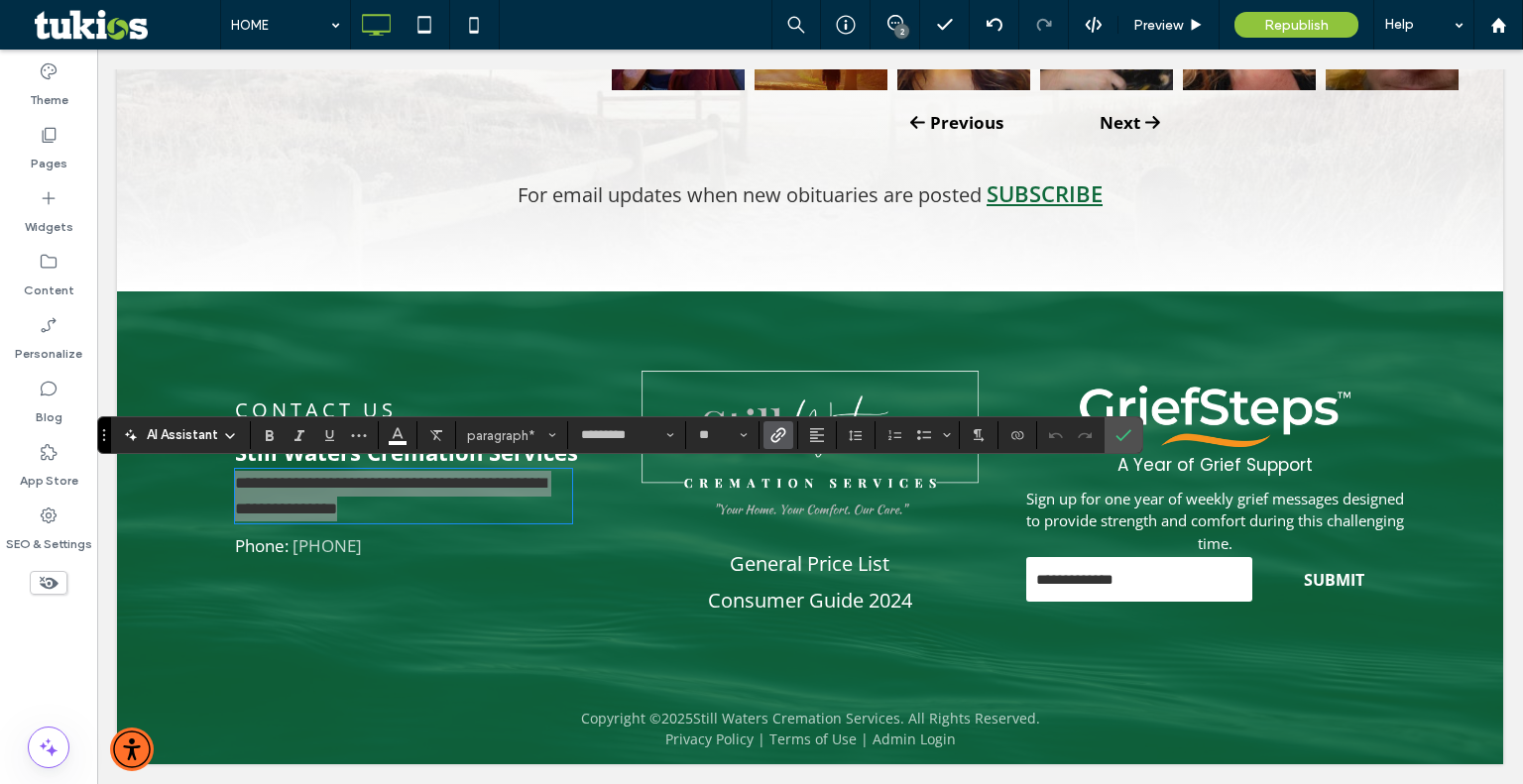 click 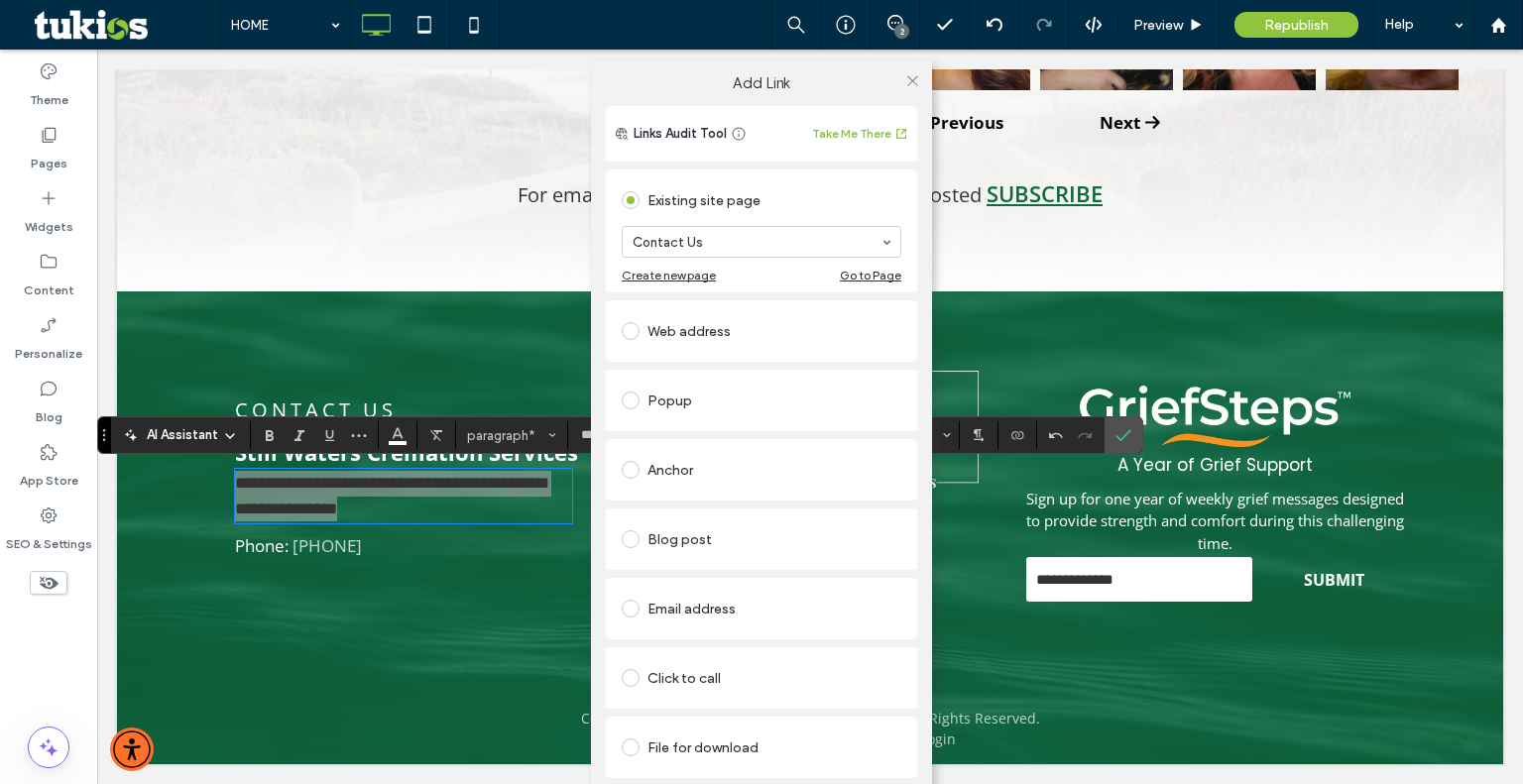 click on "Add Link Links Audit Tool Take Me There Existing site page Contact Us Create new page Go to Page Web address Popup Anchor Blog post Email address Click to call File for download Remove link" at bounding box center (762, 447) 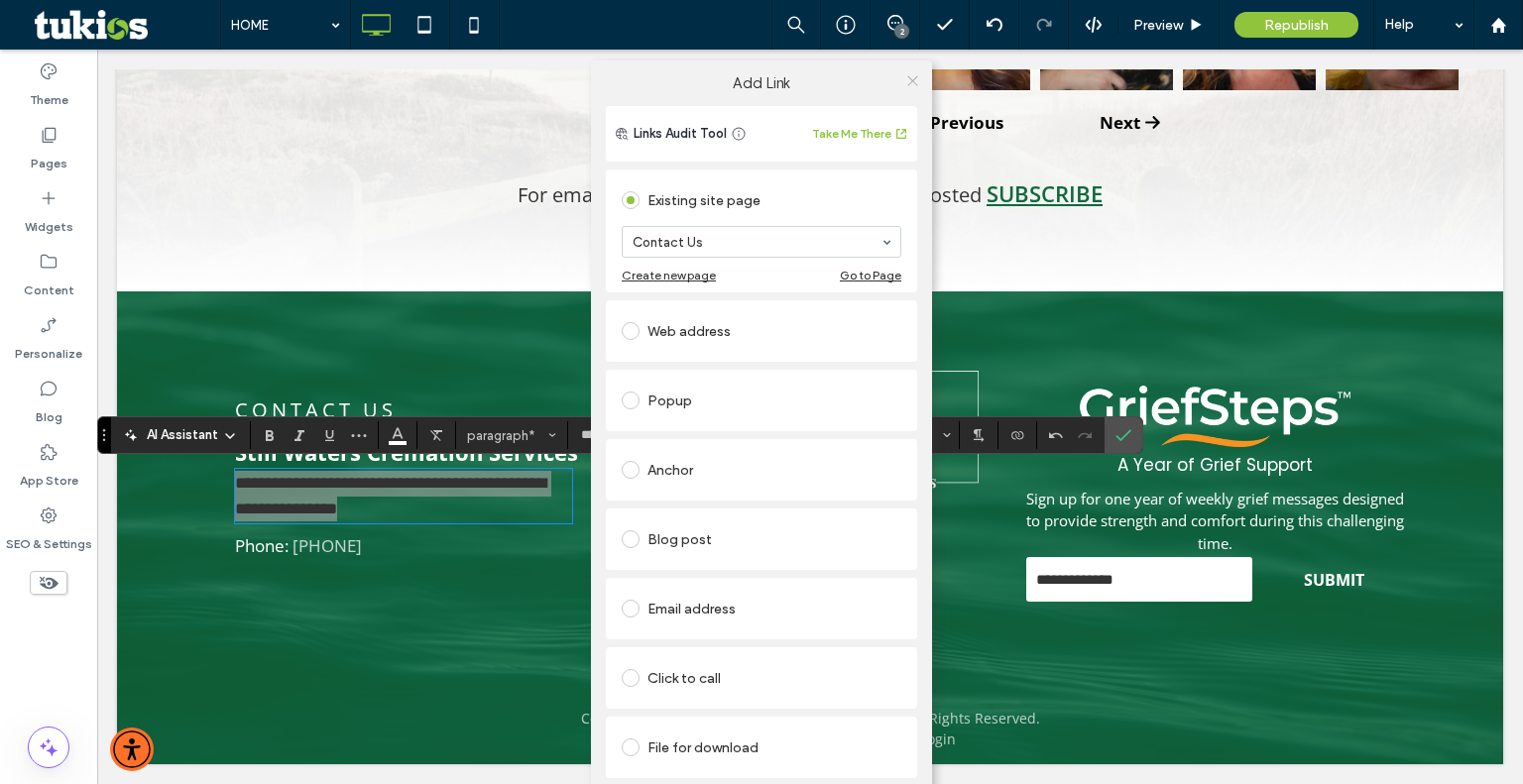 click at bounding box center [912, 80] 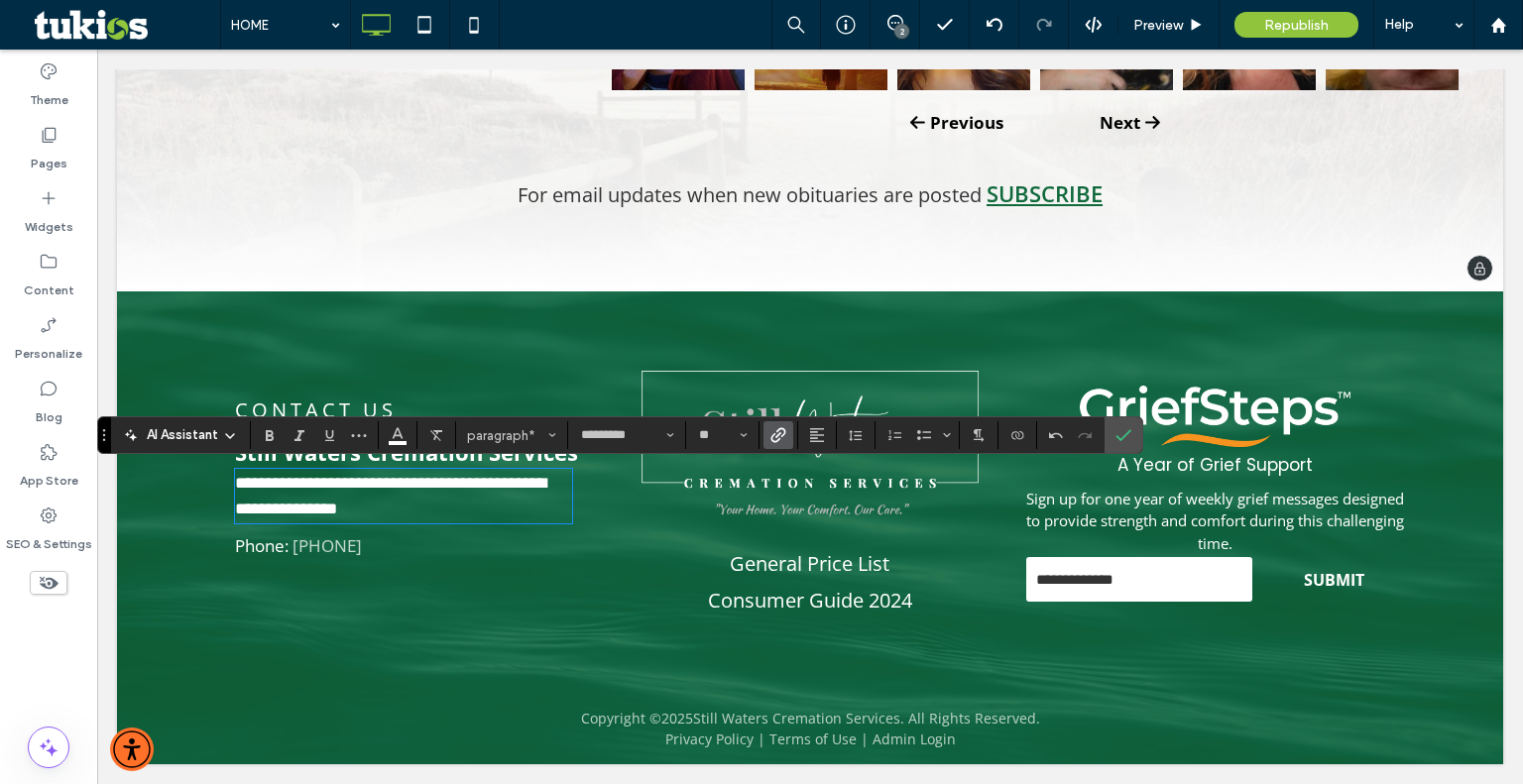 click on "CURRENT
OBITUARIES
VIEW ALL
Click To Paste
[FIRST] [MIDDLE] [LAST] [MONTH] [NUMBER], [YEAR] [FIRST] [MIDDLE] [LAST] [MONTH] [NUMBER], [YEAR] [FIRST] [LAST] [LAST] [MONTH] [NUMBER], [YEAR] [FIRST] [LAST] [LAST] [MONTH] [NUMBER], [YEAR] [FIRST] [LAST] [LAST] [MONTH] [NUMBER], [YEAR] [FIRST] [MIDDLE] [LAST] [MONTH] [NUMBER], [YEAR] [FIRST] [LAST] [LAST] [MONTH] [NUMBER], [YEAR] [FIRST] [MIDDLE] [LAST] [MONTH] [NUMBER], [YEAR] [FIRST] [MIDDLE] [LAST] [MONTH] [NUMBER], [YEAR] [FIRST] [MIDDLE] [LAST] [MONTH] [NUMBER], [YEAR] [FIRST] [LAST] [LAST] [MONTH] [NUMBER], [YEAR]
Previous
Next
Click To Paste
For email updates when new obituaries are posted
Subscribe
Click To Paste
Row + Add Section" at bounding box center [810, -70] 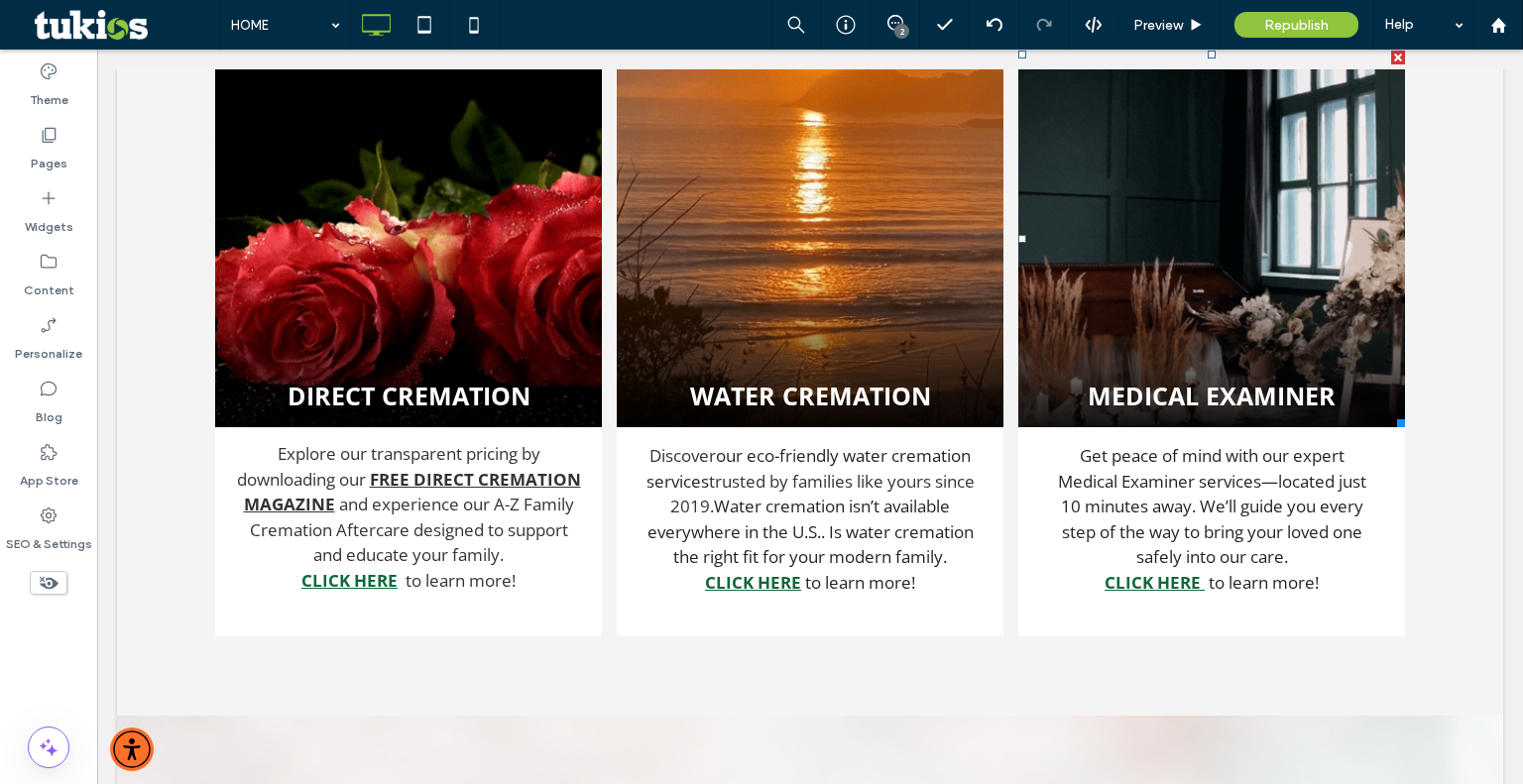 scroll, scrollTop: 1966, scrollLeft: 0, axis: vertical 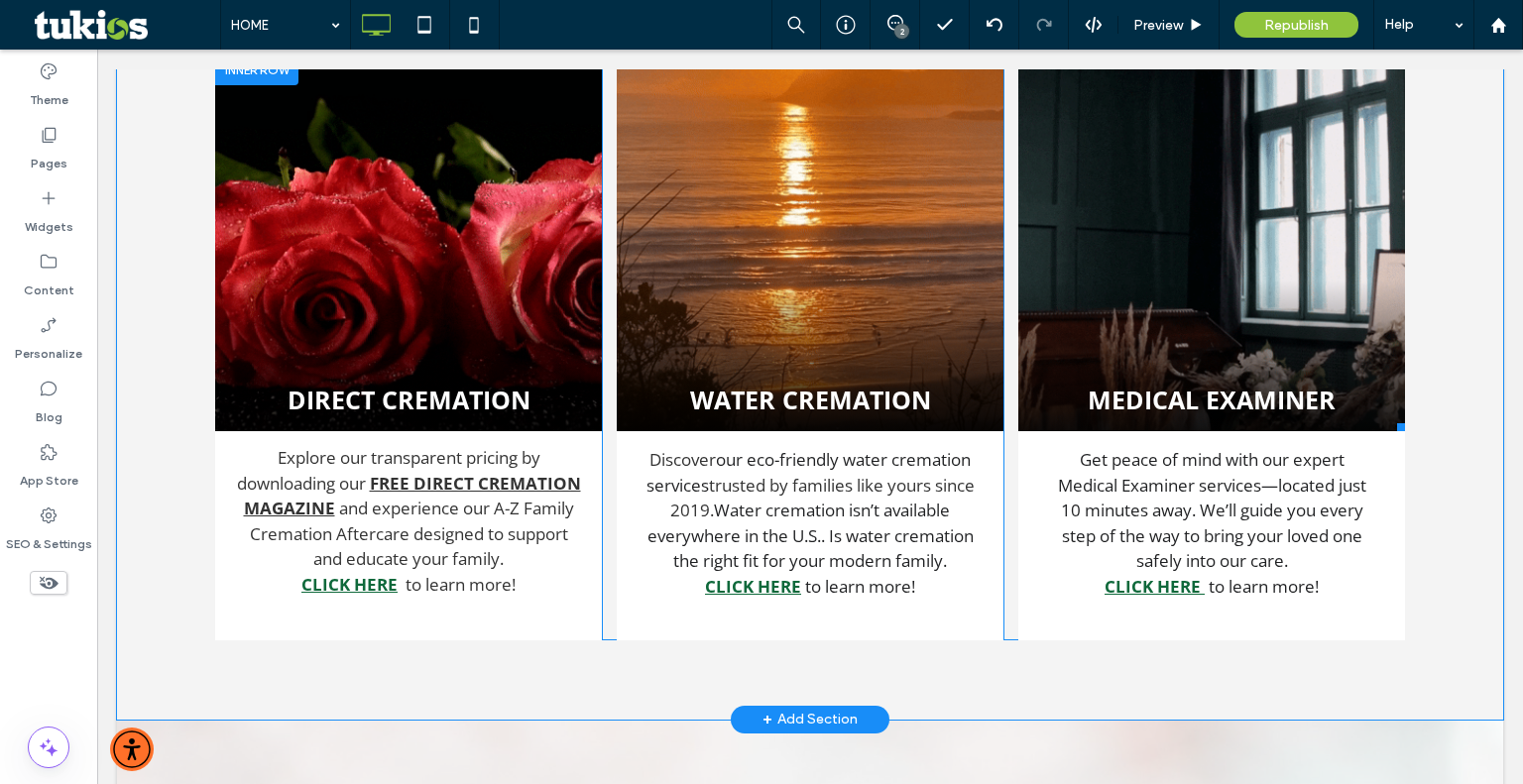 click at bounding box center (1211, 243) 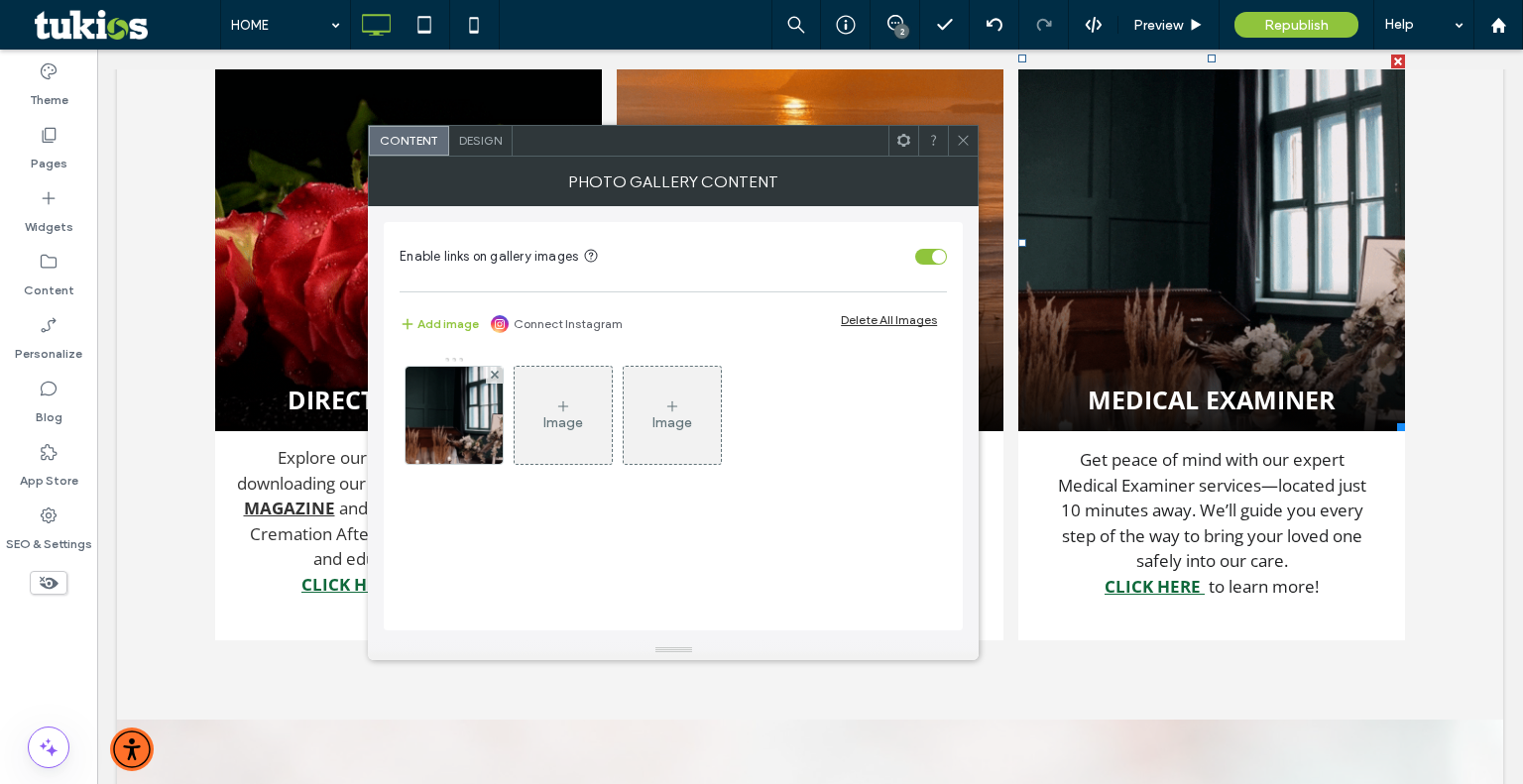 click on "Image" at bounding box center (563, 415) 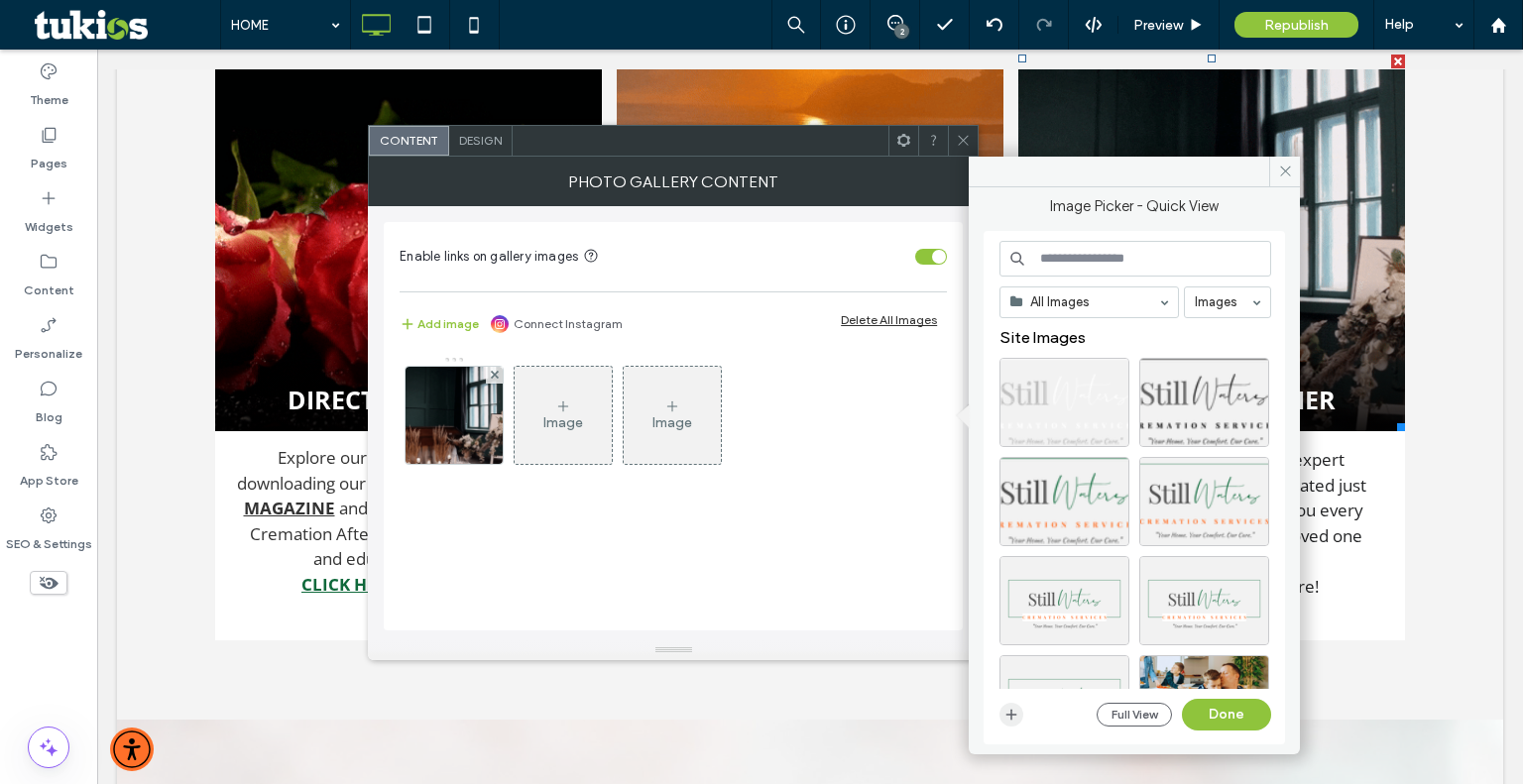 click 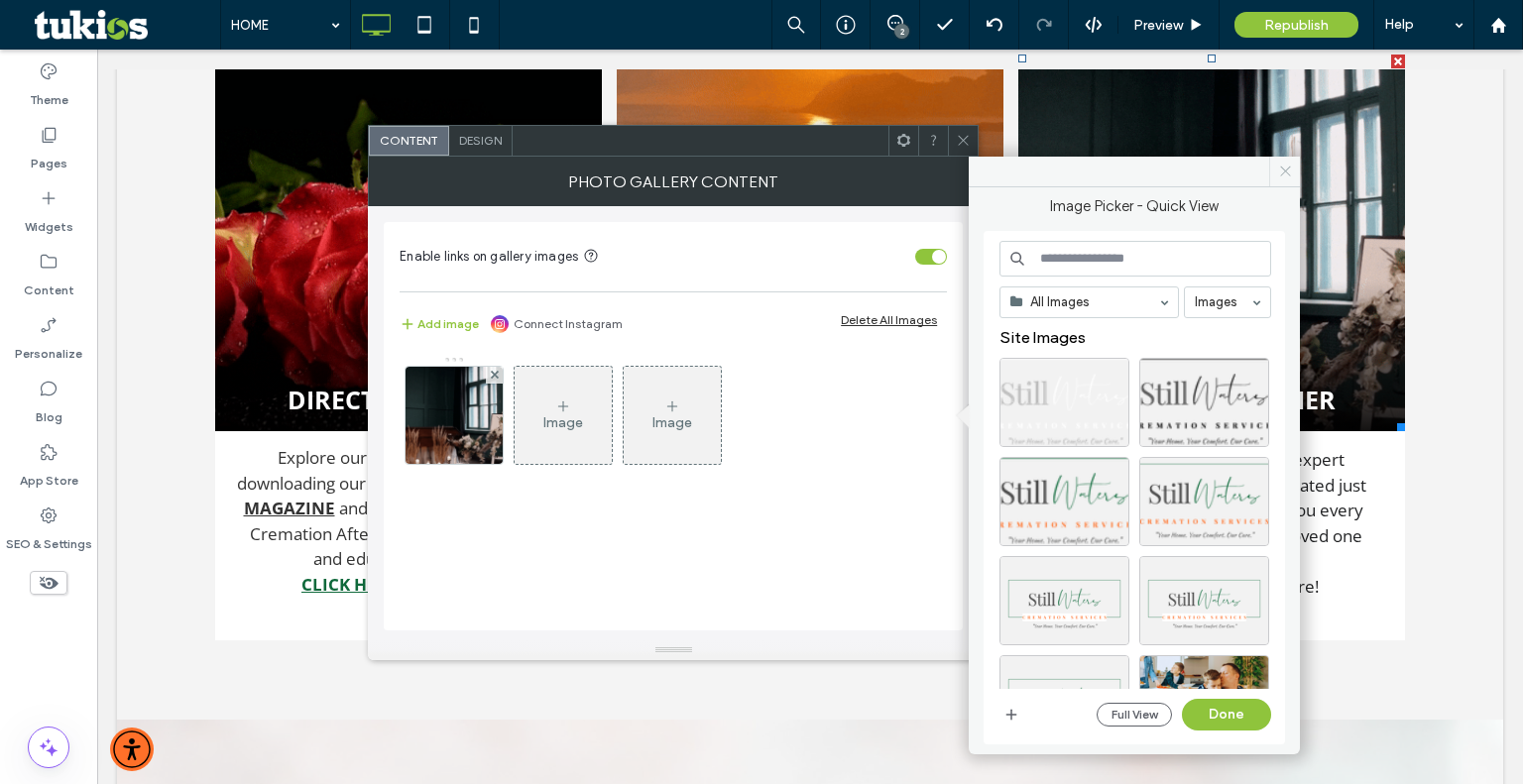click 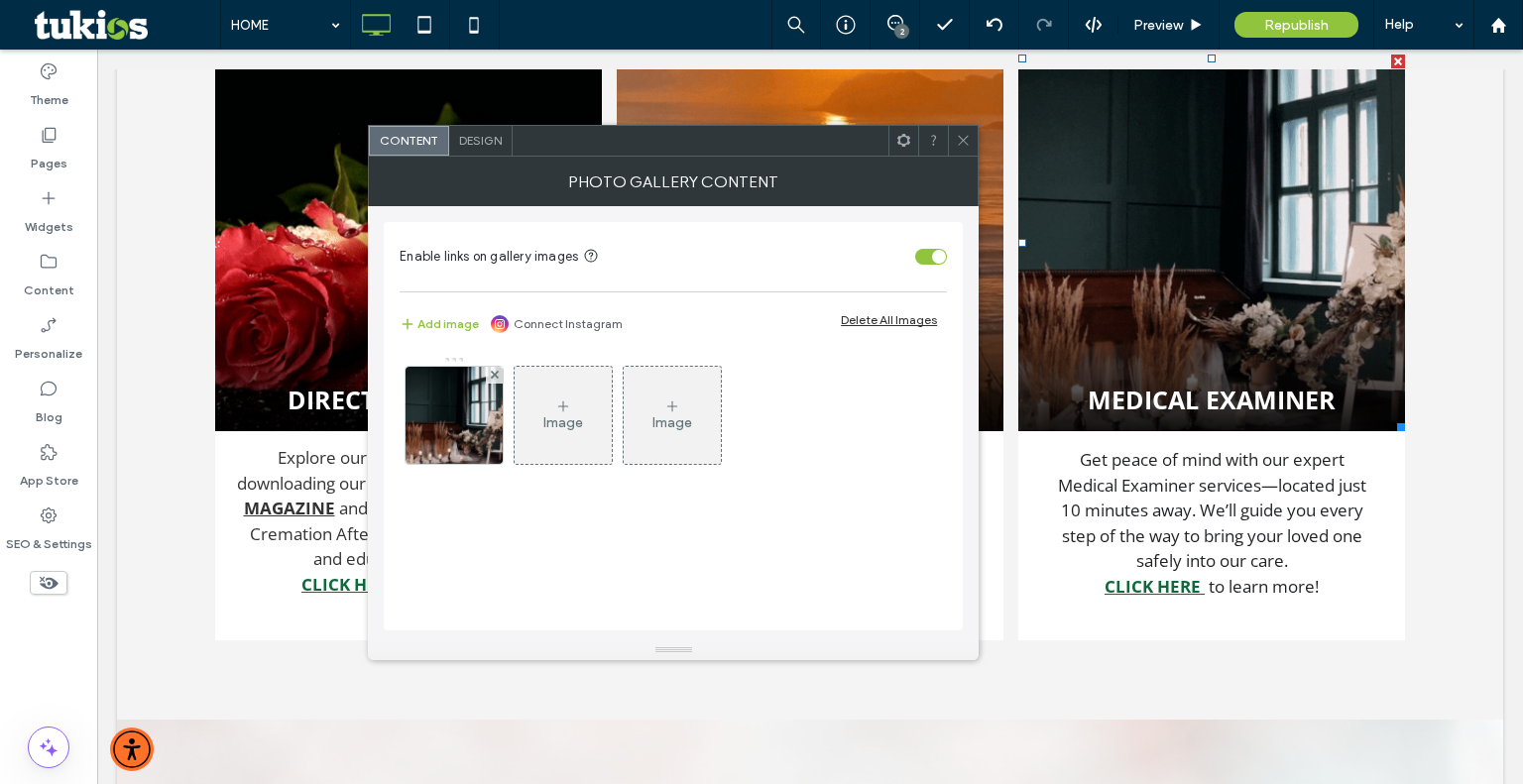 click at bounding box center (963, 141) 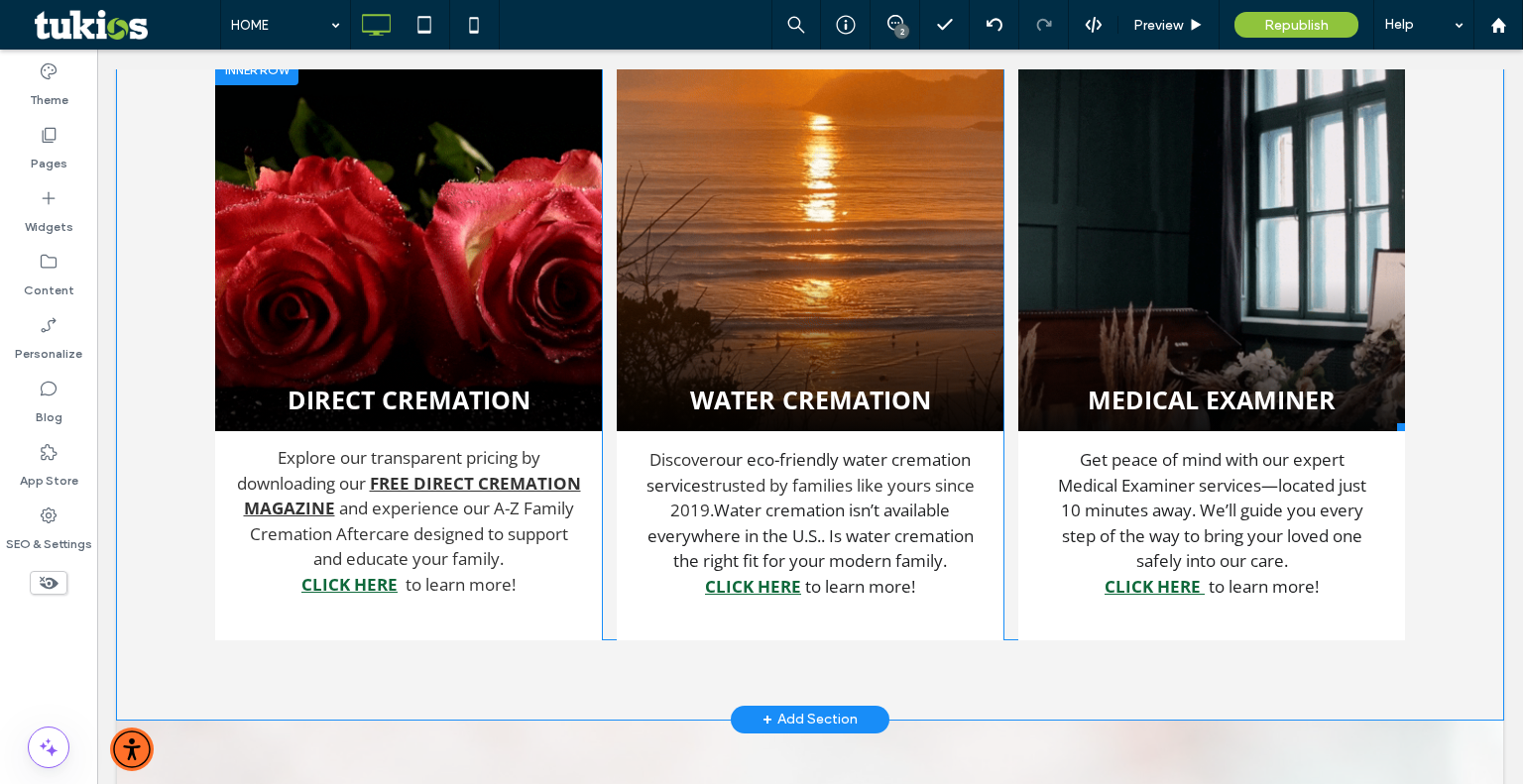 click at bounding box center (1211, 243) 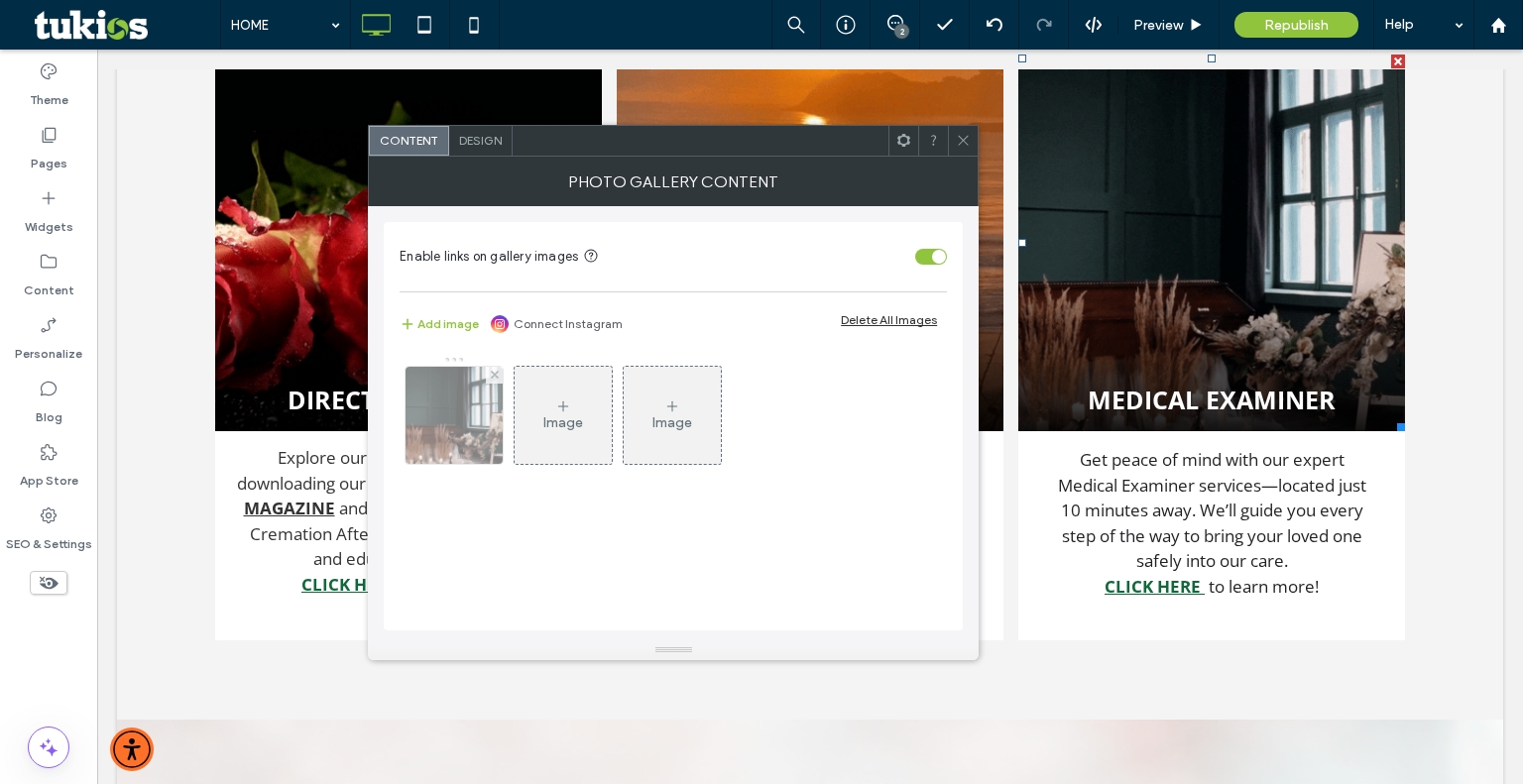 click at bounding box center [454, 415] 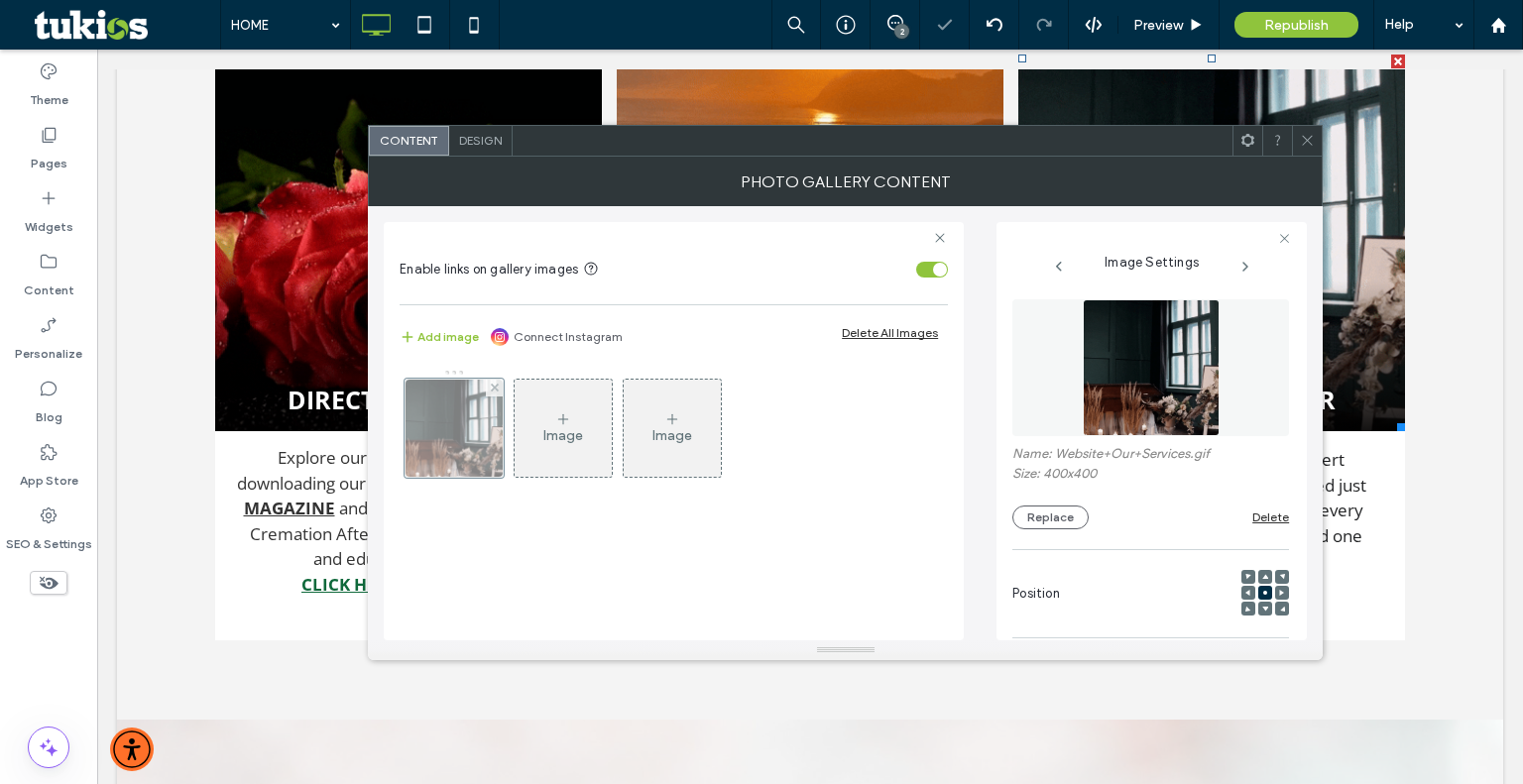 scroll, scrollTop: 0, scrollLeft: 2, axis: horizontal 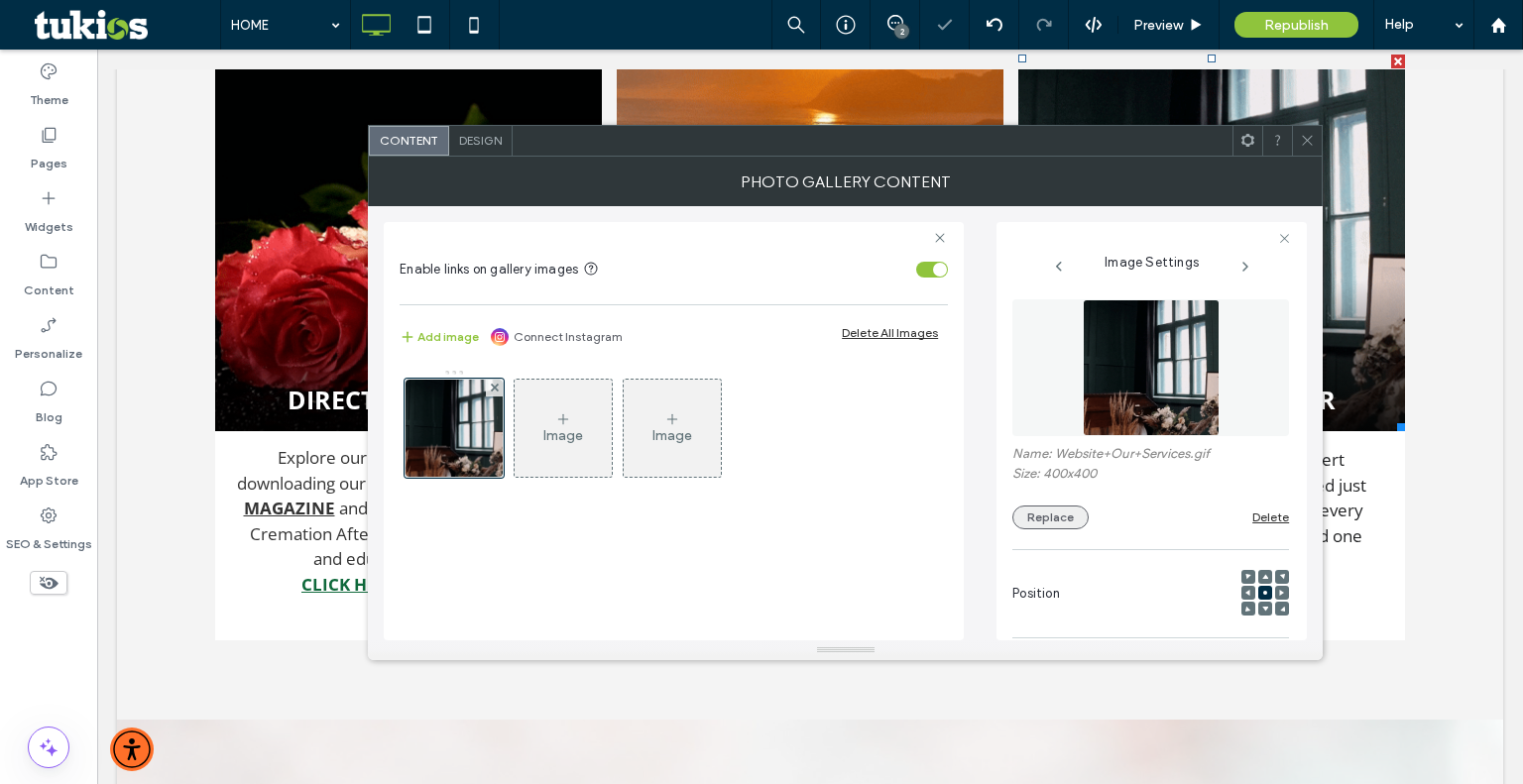 click on "Replace" at bounding box center [1050, 517] 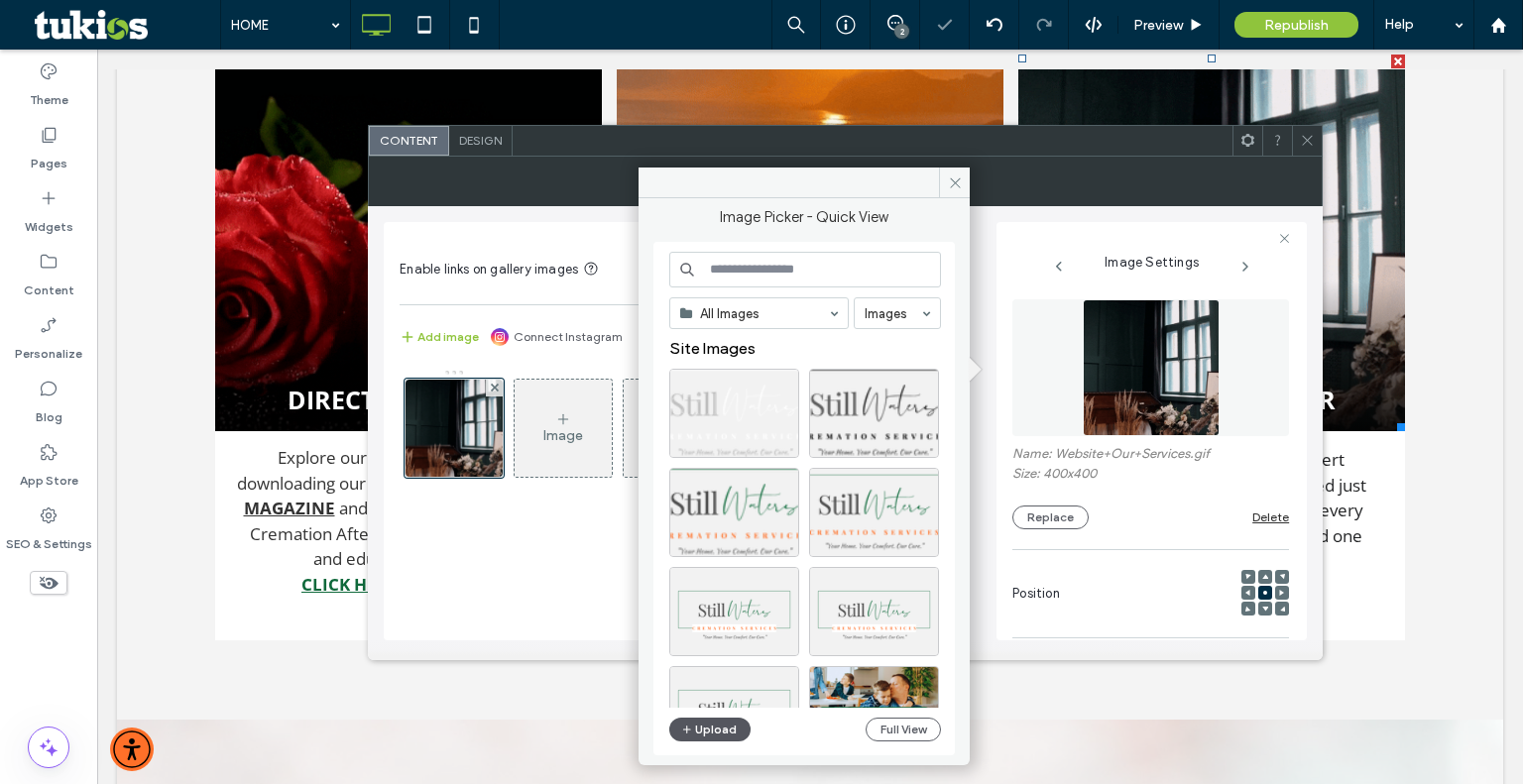 click 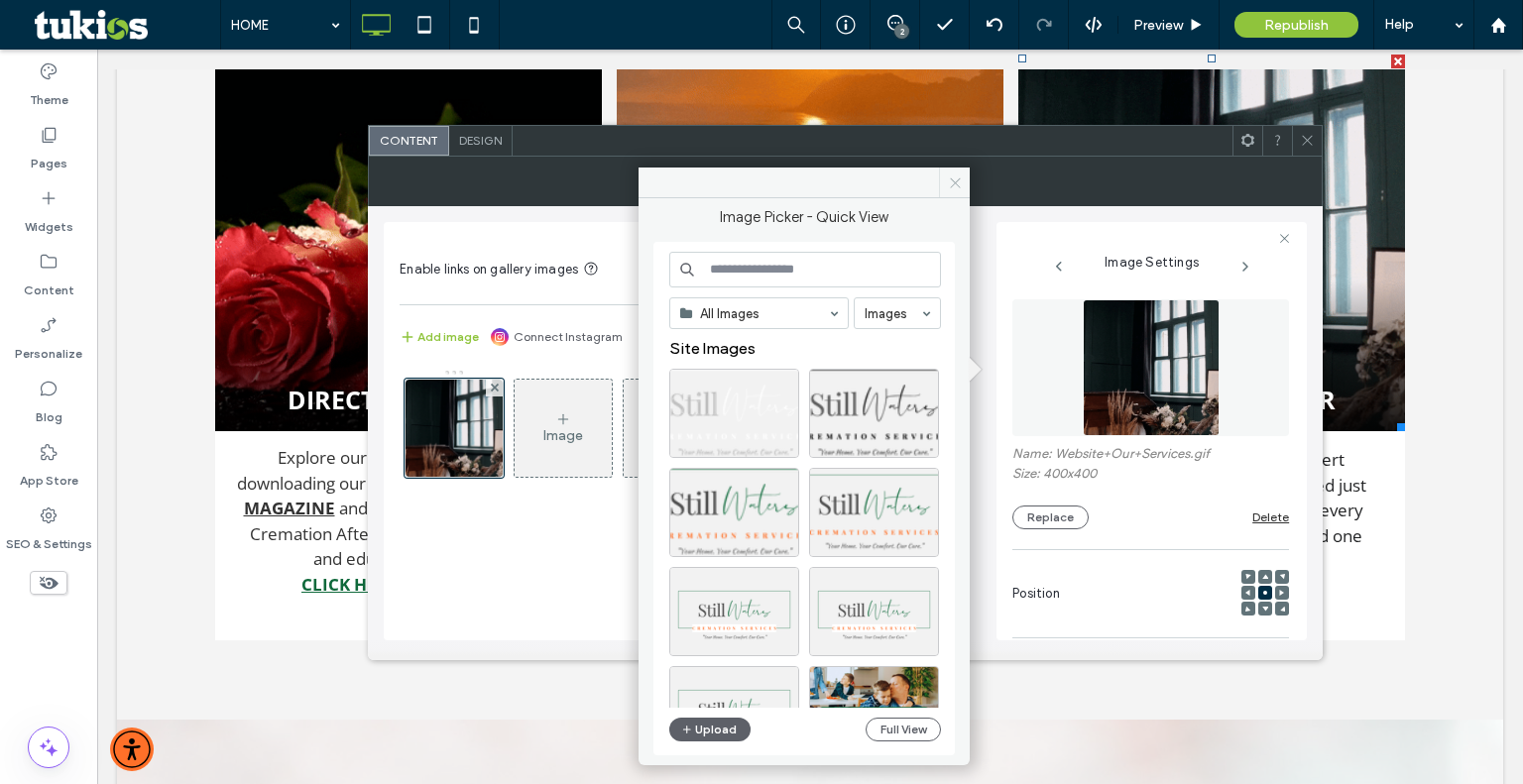 click 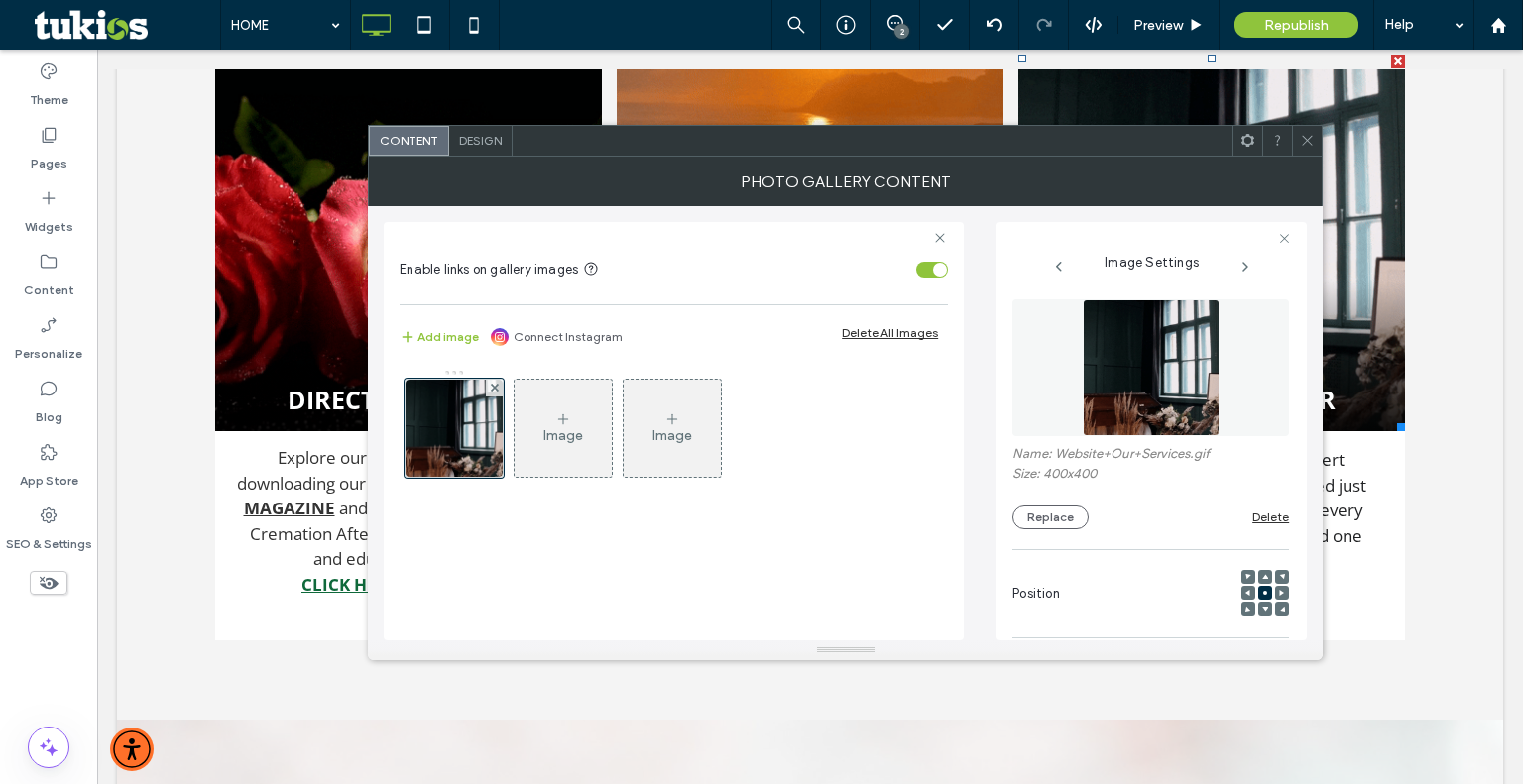 click on "Design" at bounding box center [481, 141] 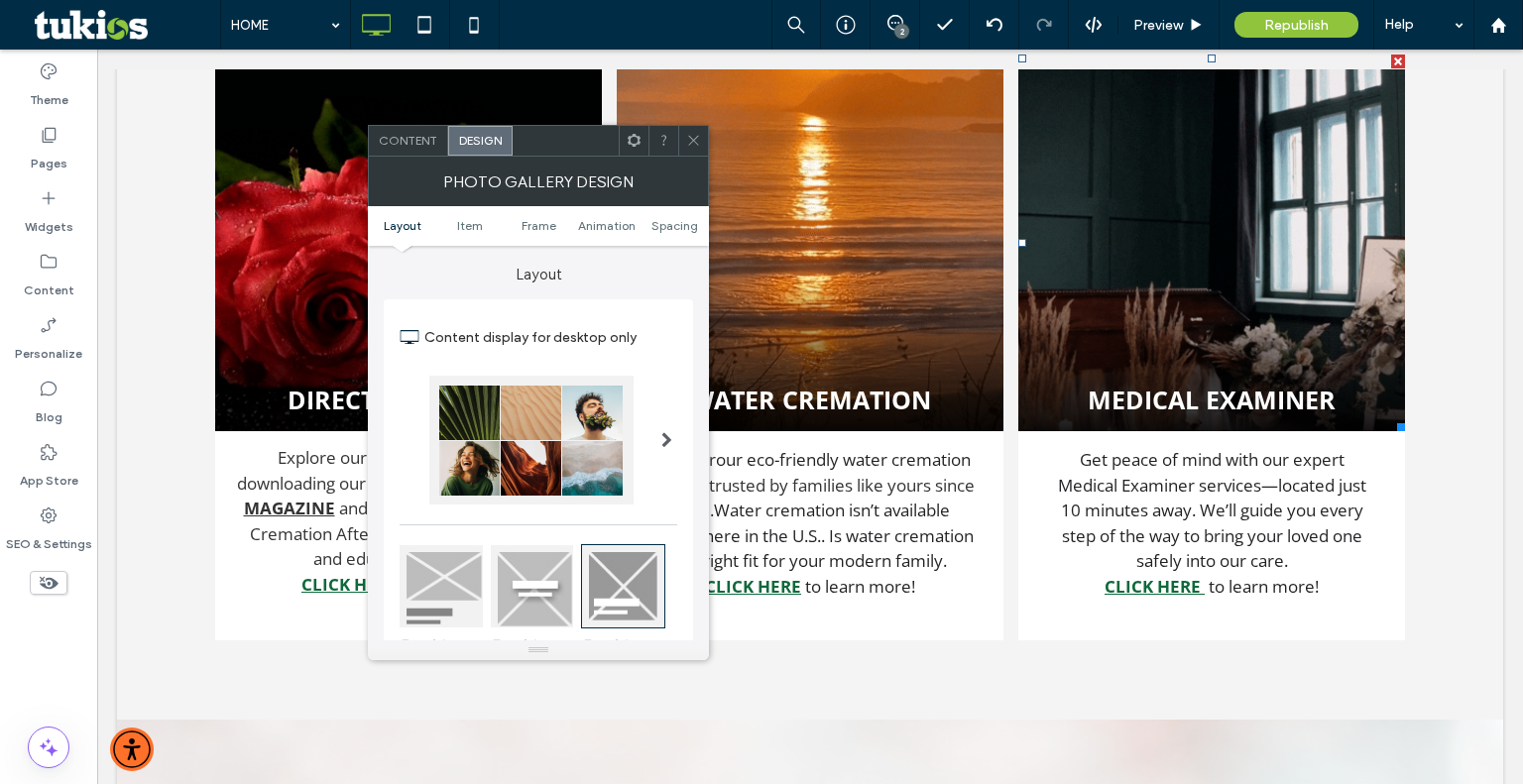 click on "Content" at bounding box center [408, 140] 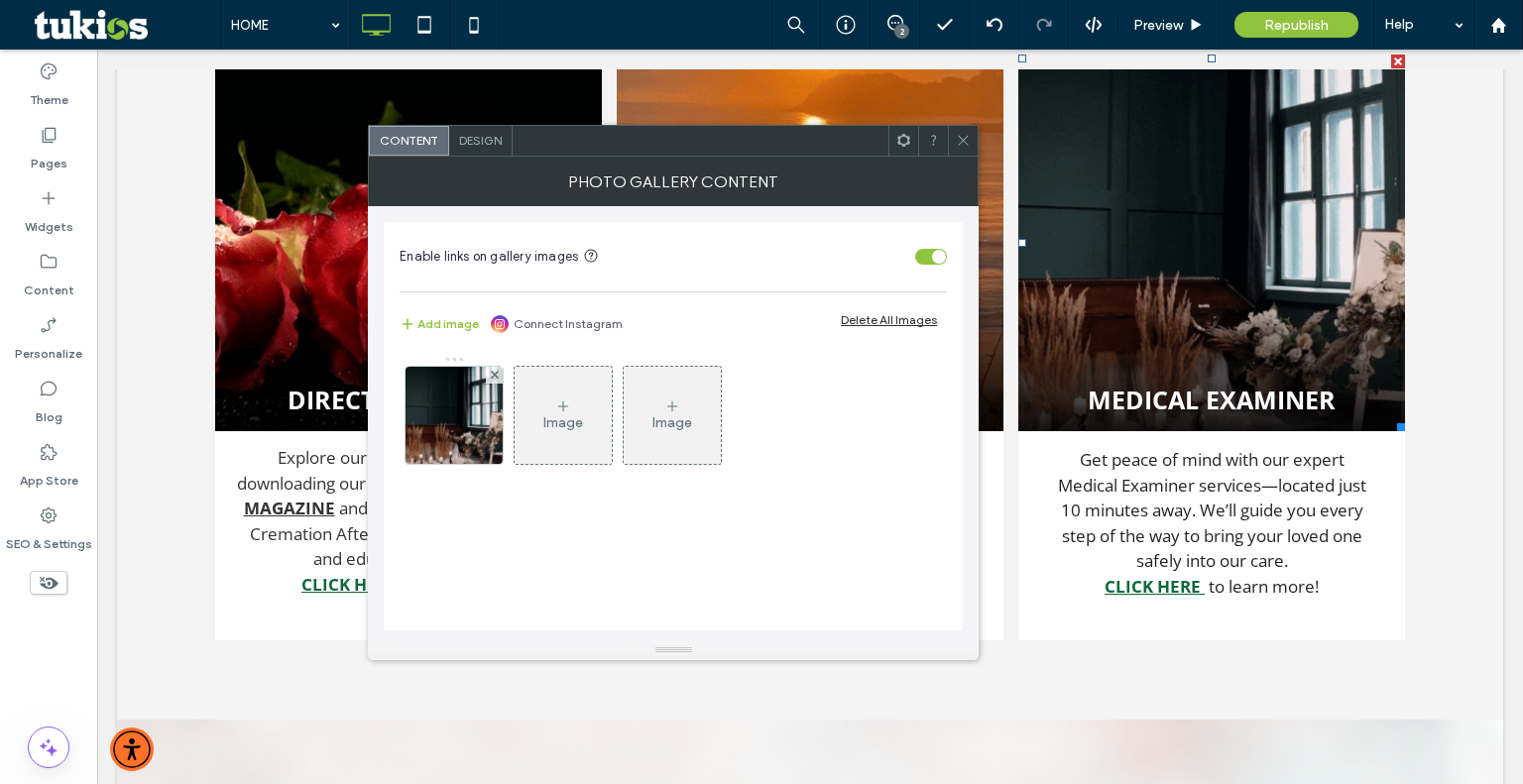 click at bounding box center [963, 141] 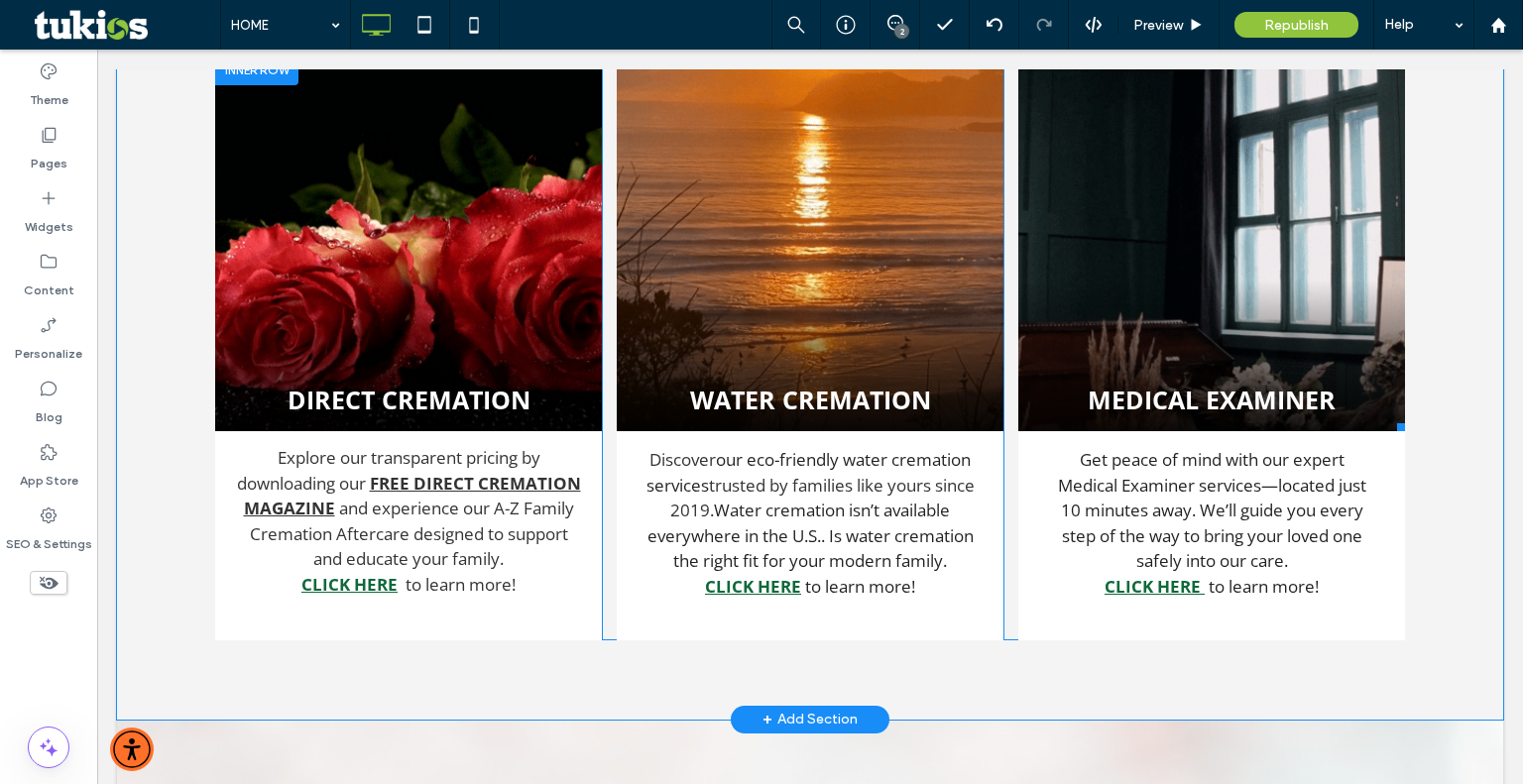 click at bounding box center (1211, 243) 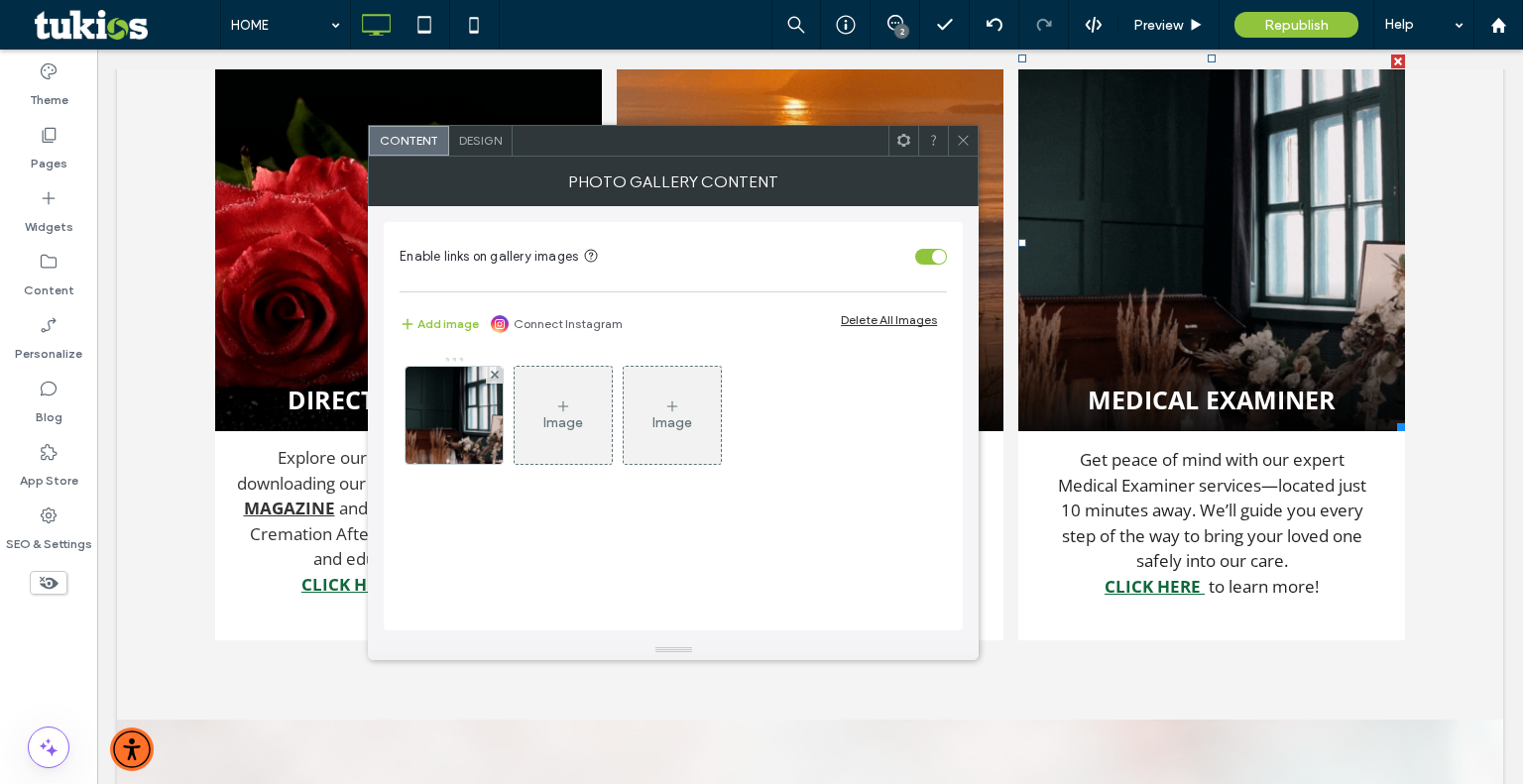 click at bounding box center (963, 141) 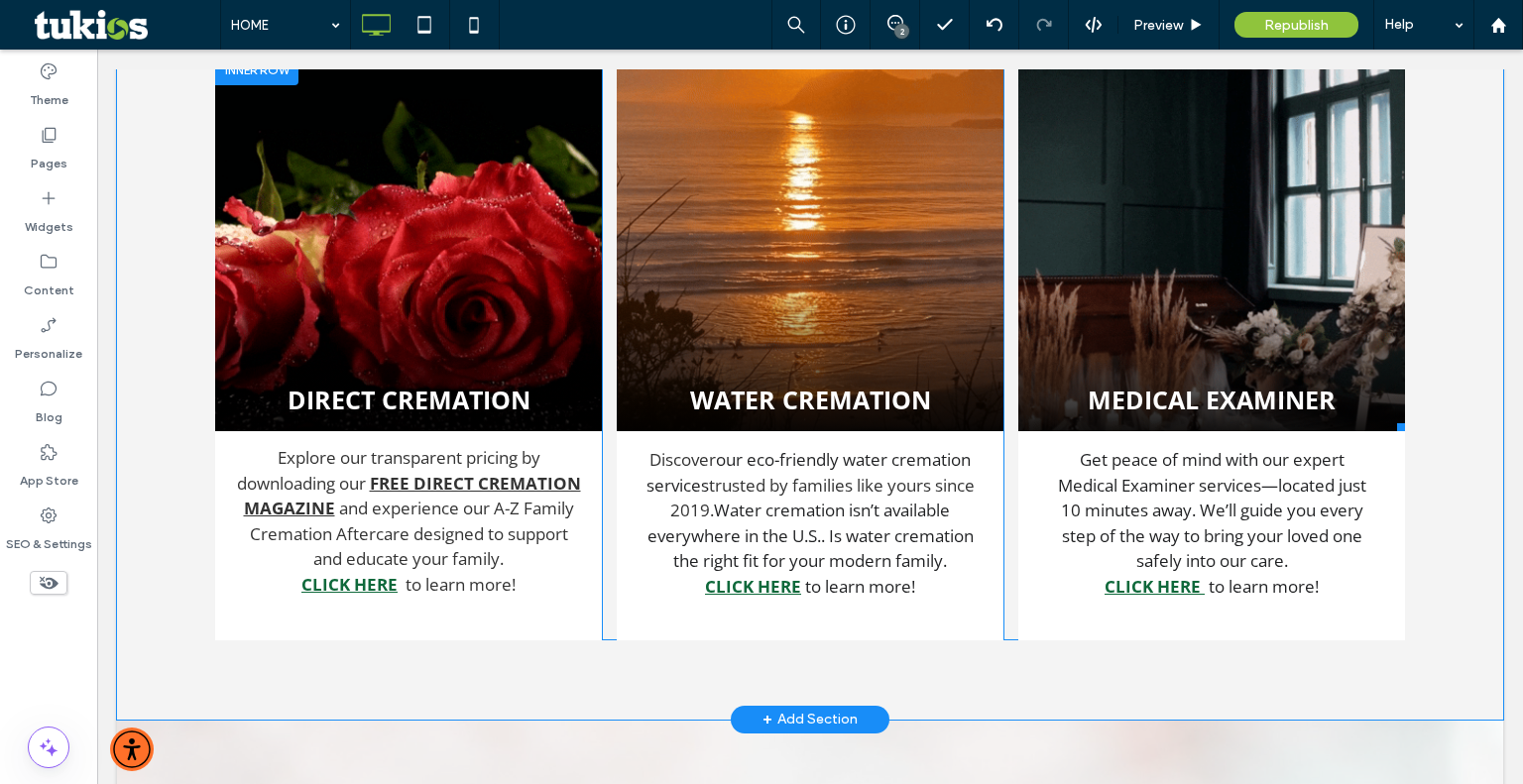 click at bounding box center [1211, 243] 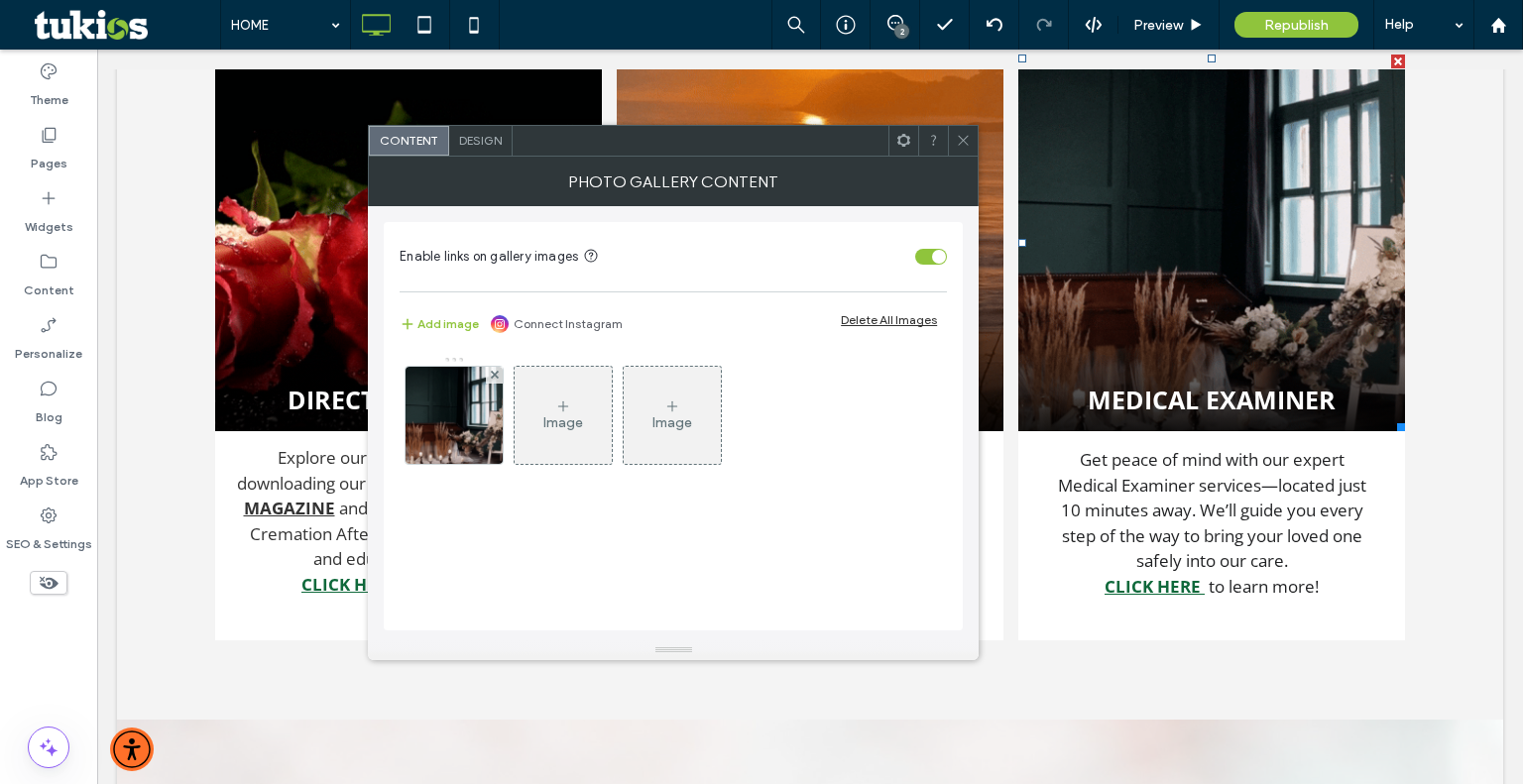 click 